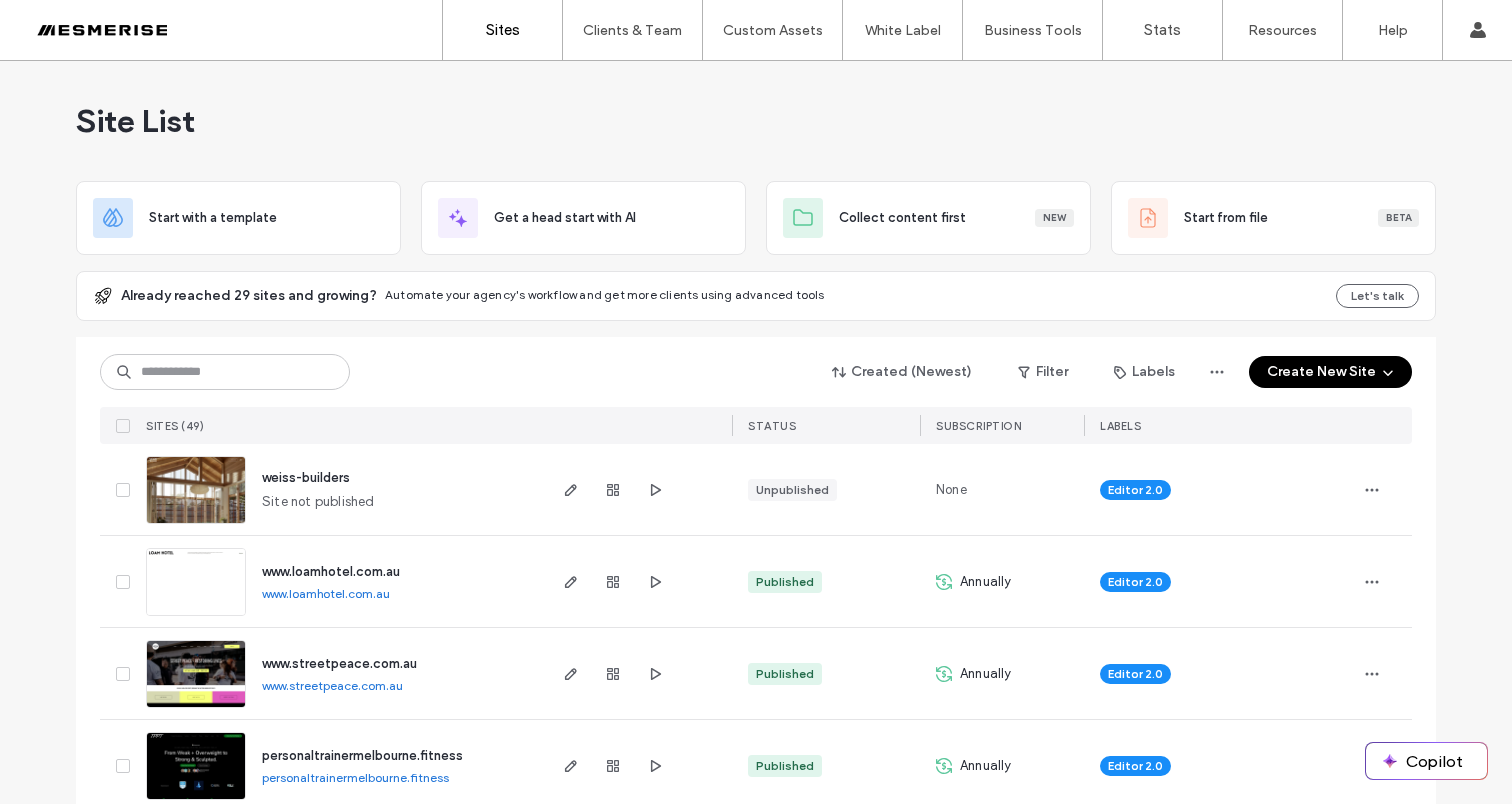 scroll, scrollTop: 0, scrollLeft: 0, axis: both 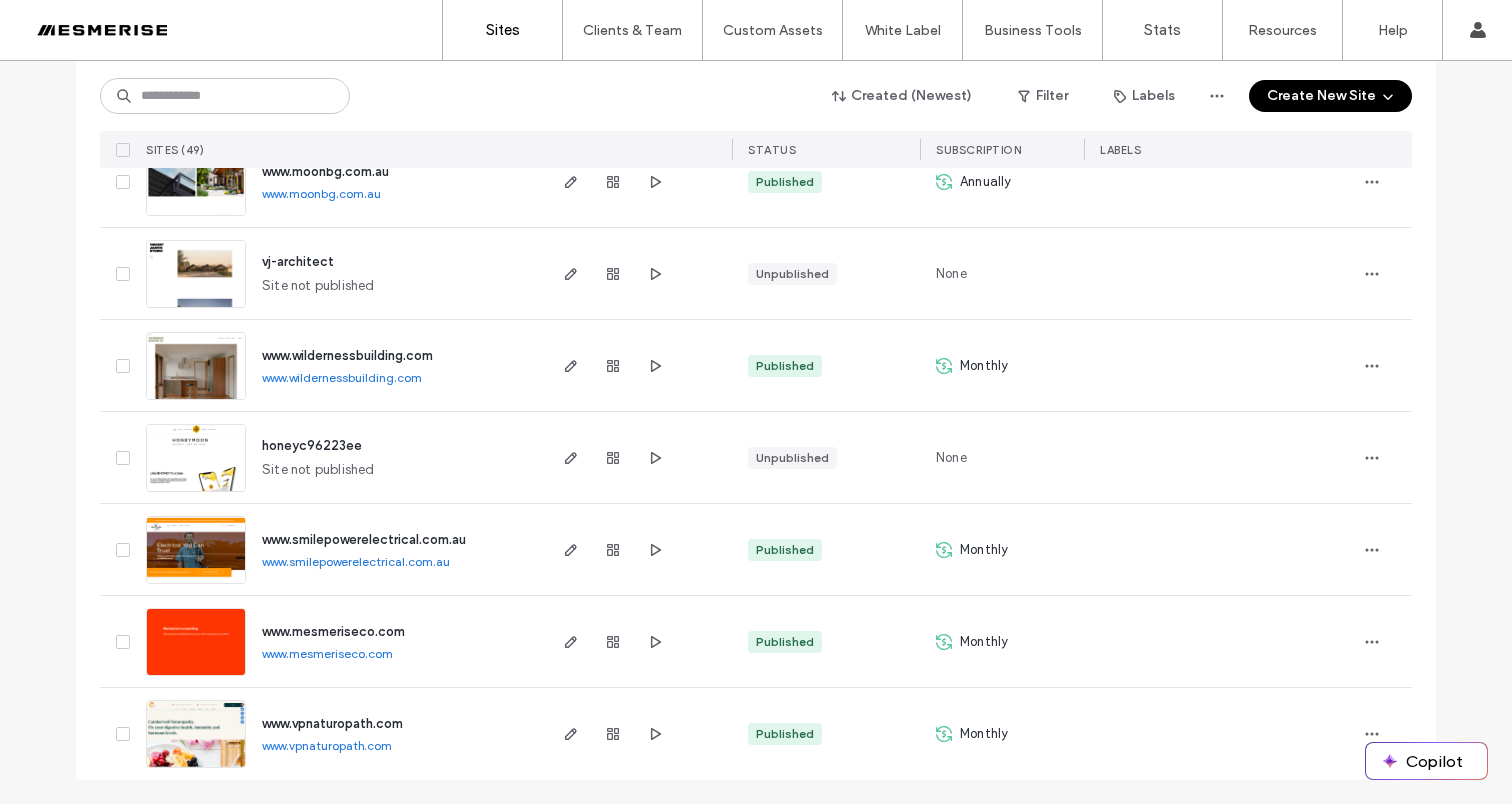 click on "www.mesmeriseco.com" at bounding box center [333, 631] 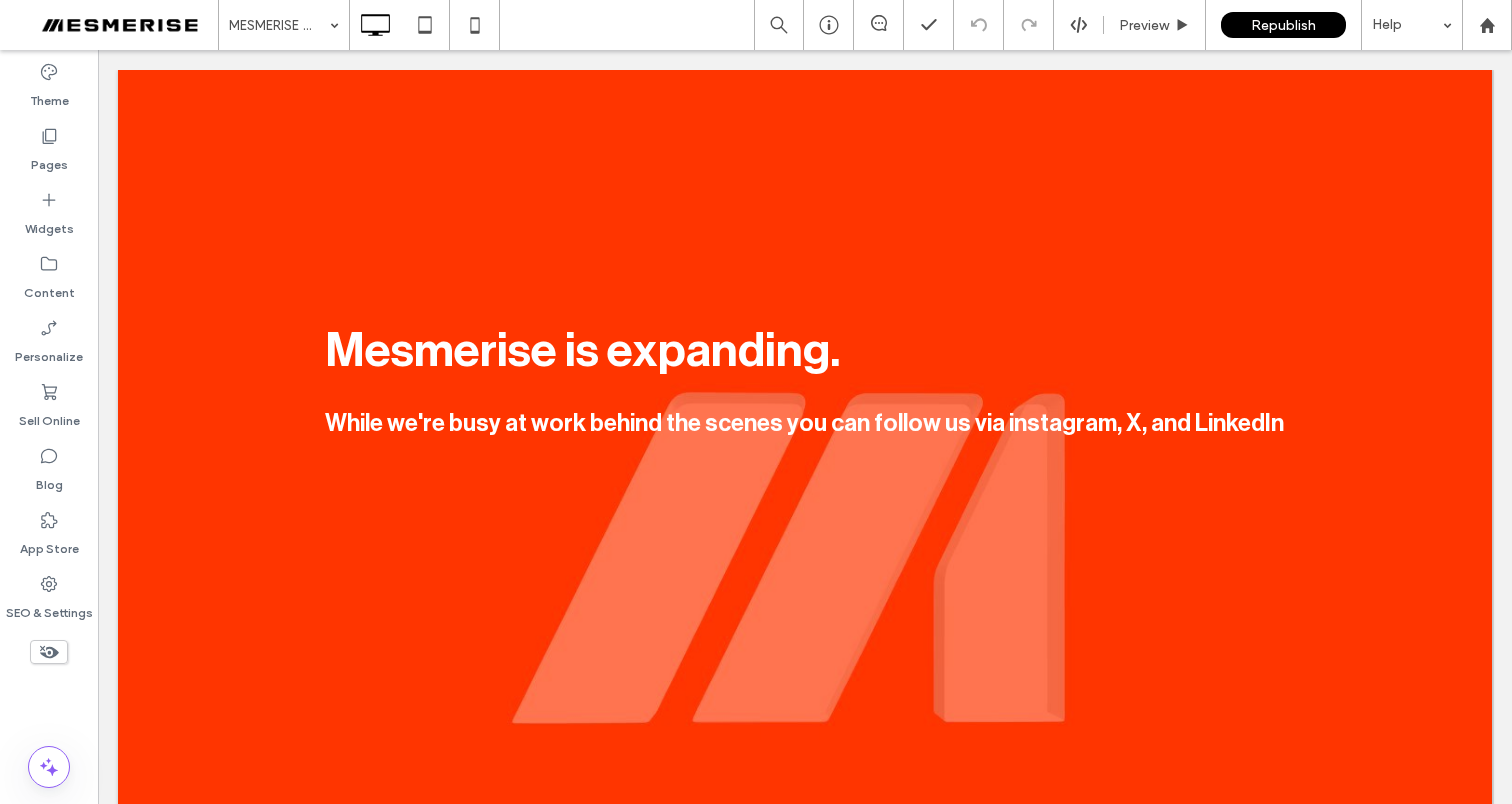 scroll, scrollTop: 0, scrollLeft: 0, axis: both 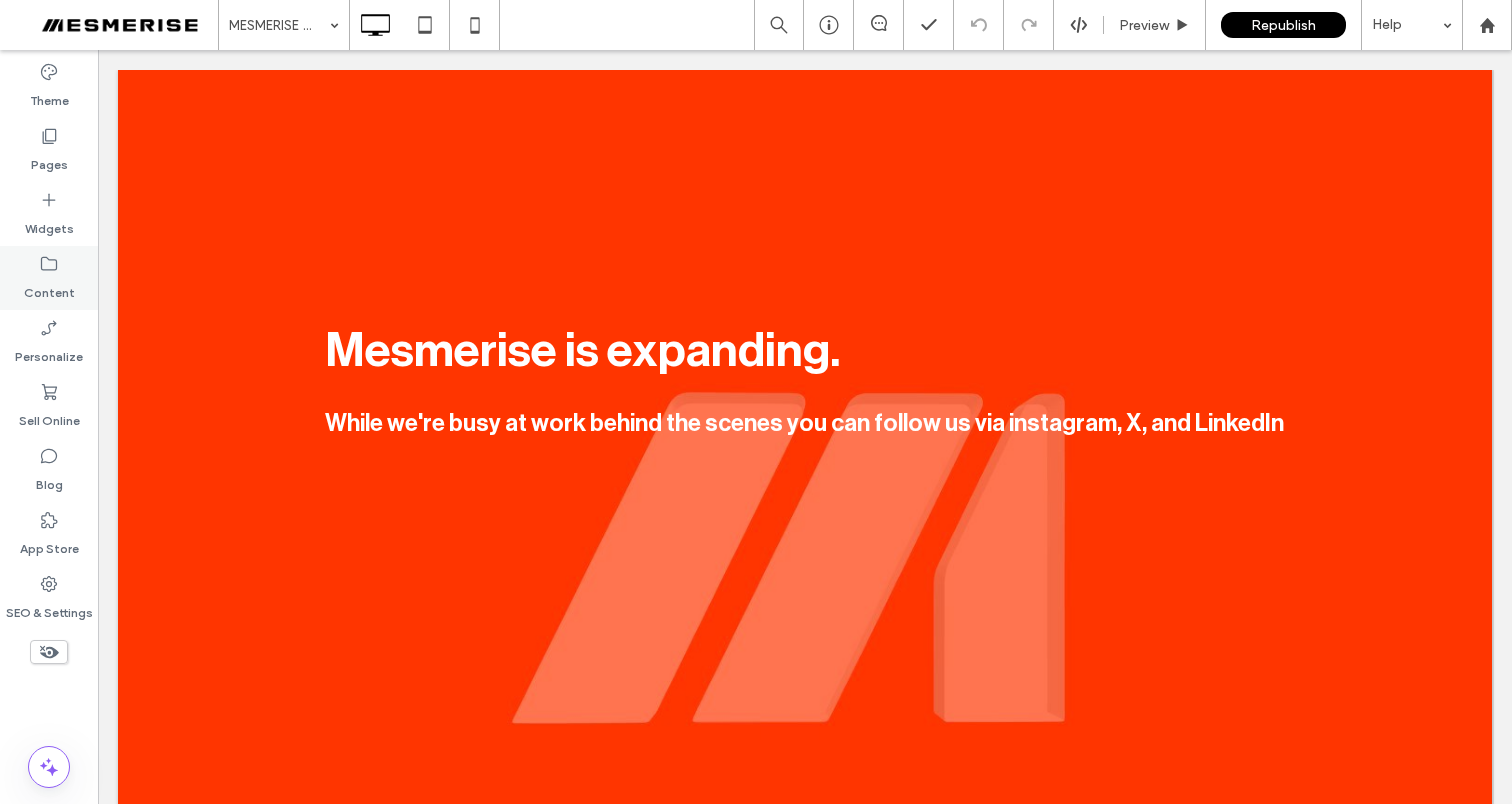click 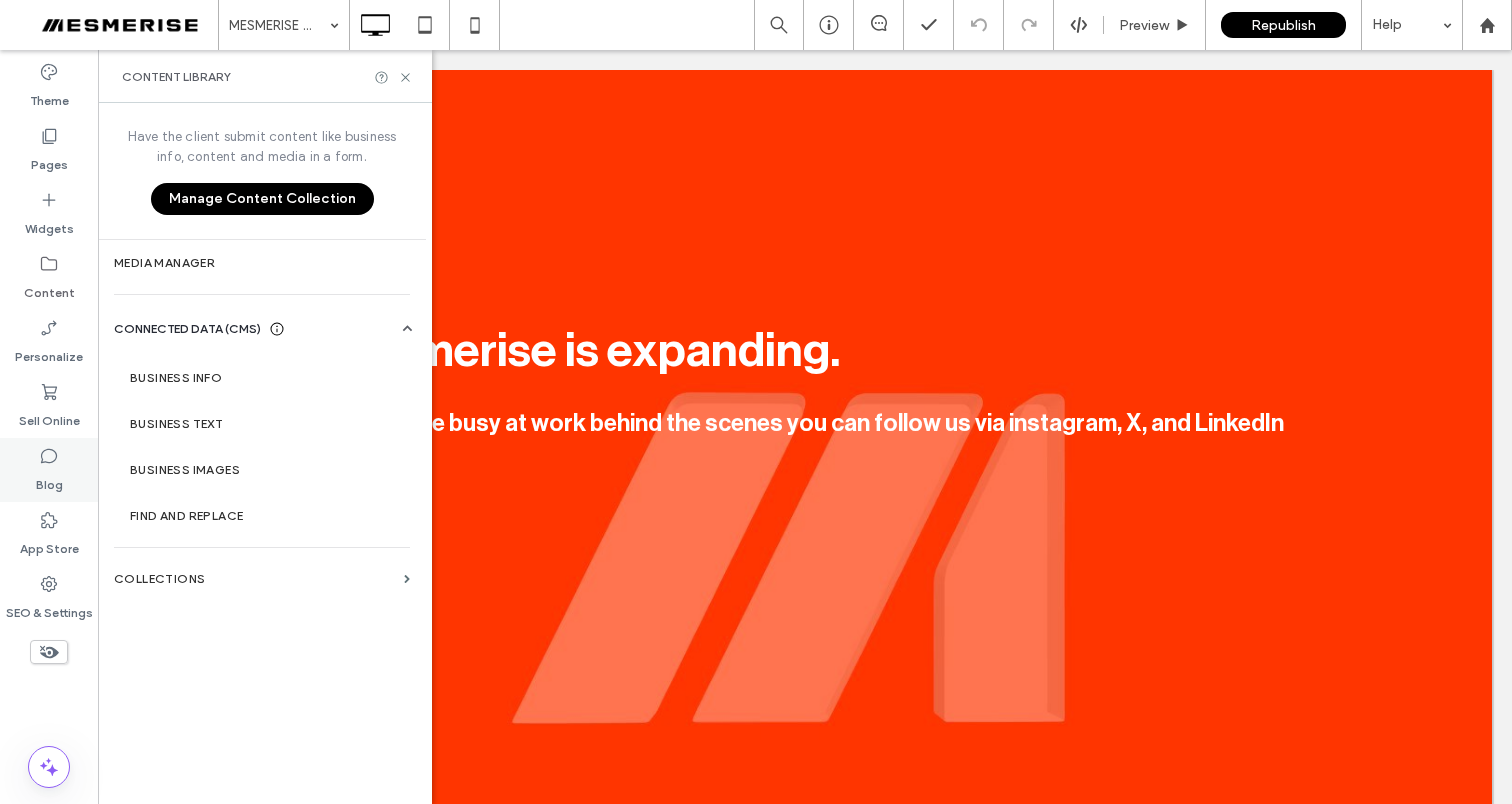 click on "Blog" at bounding box center [49, 480] 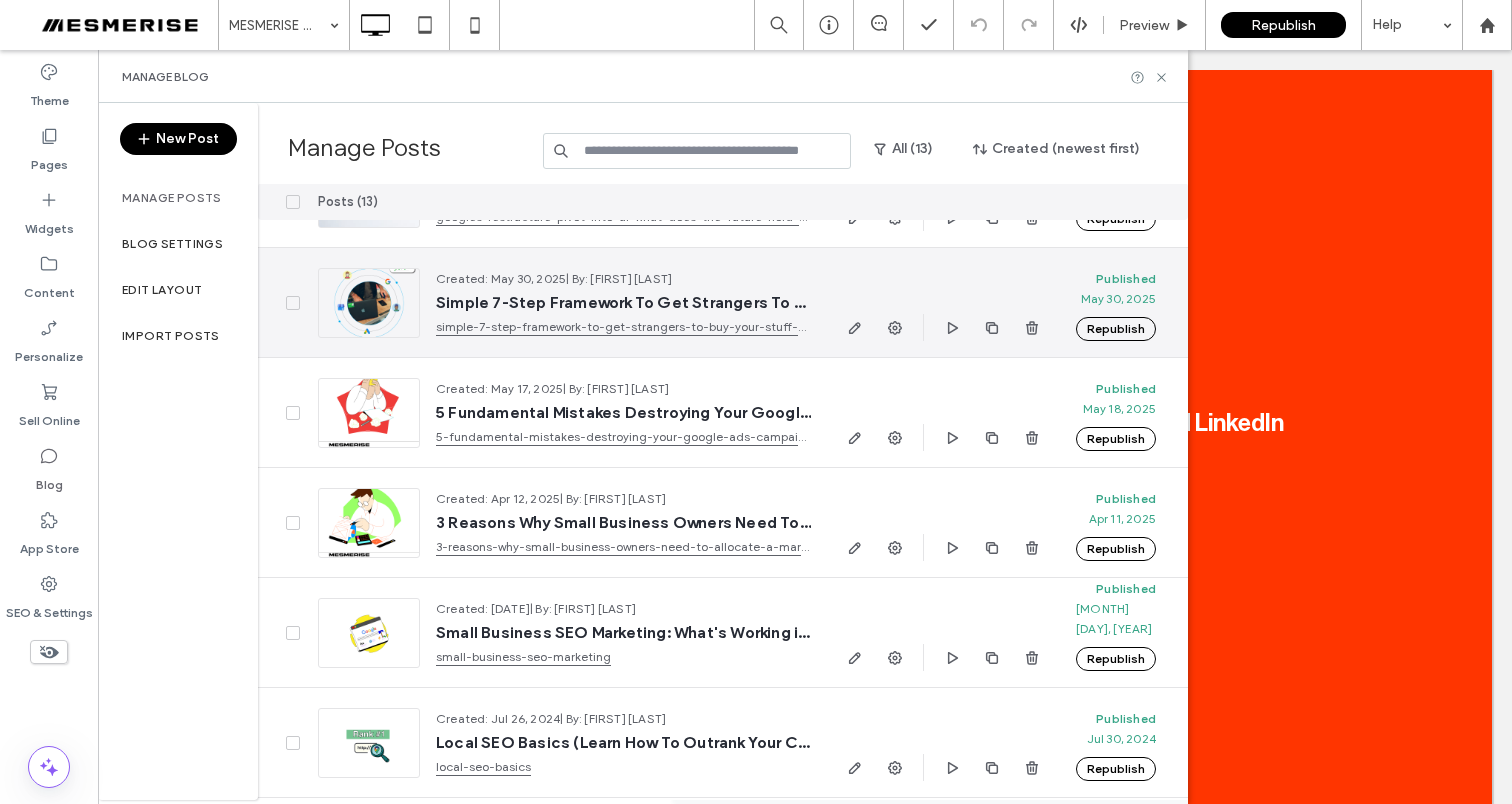 scroll, scrollTop: 340, scrollLeft: 0, axis: vertical 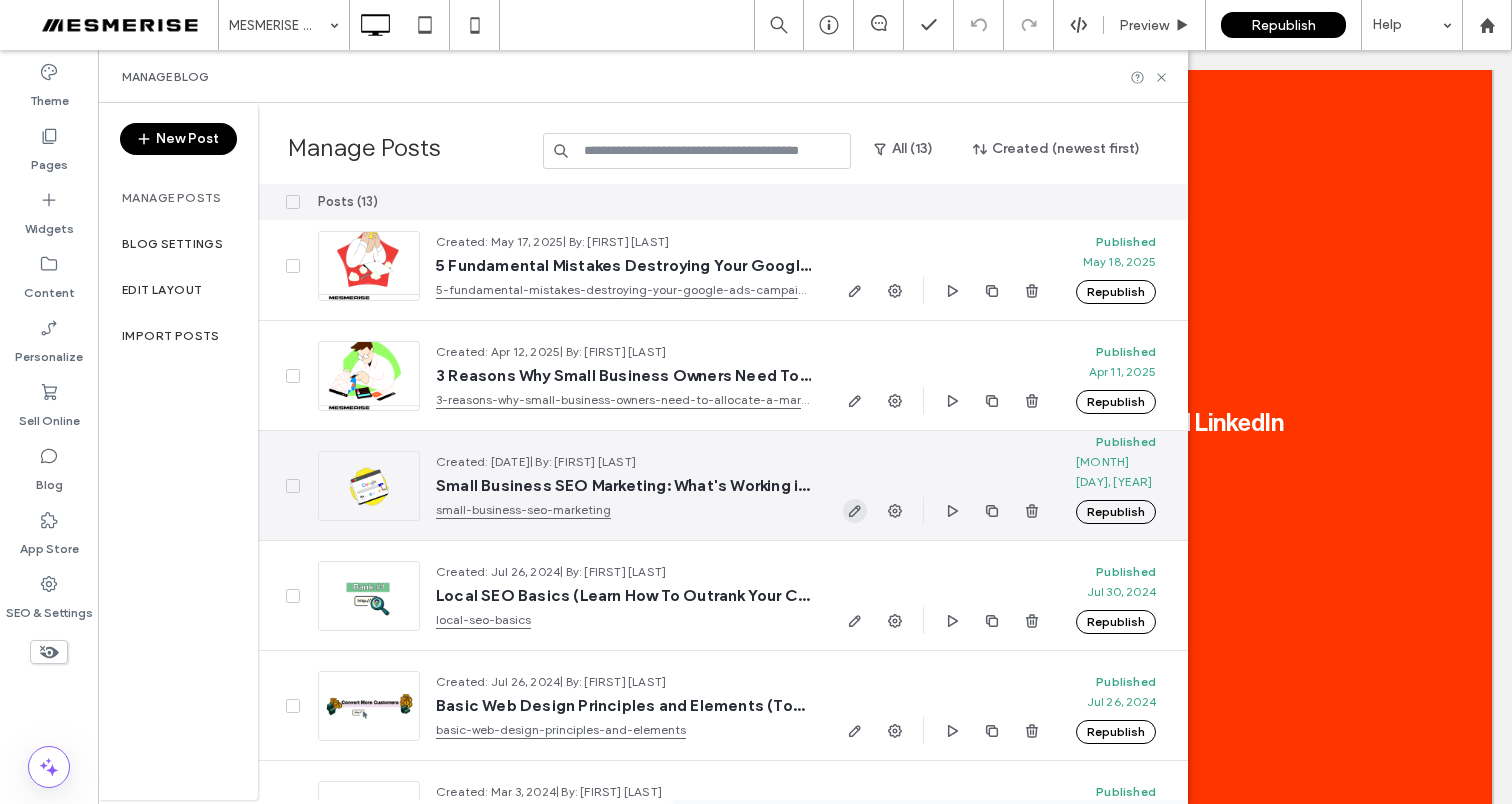 click 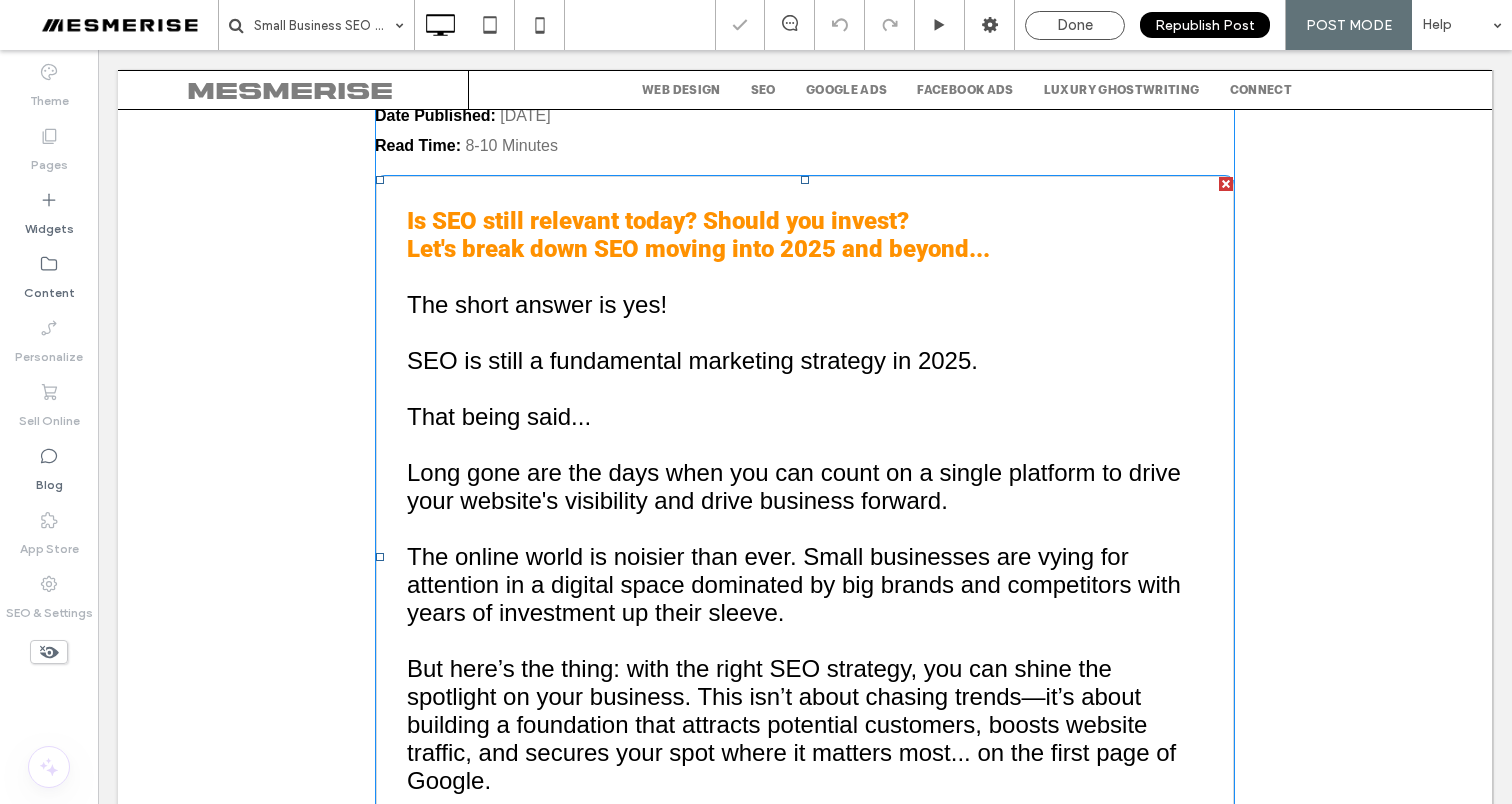 scroll, scrollTop: 0, scrollLeft: 0, axis: both 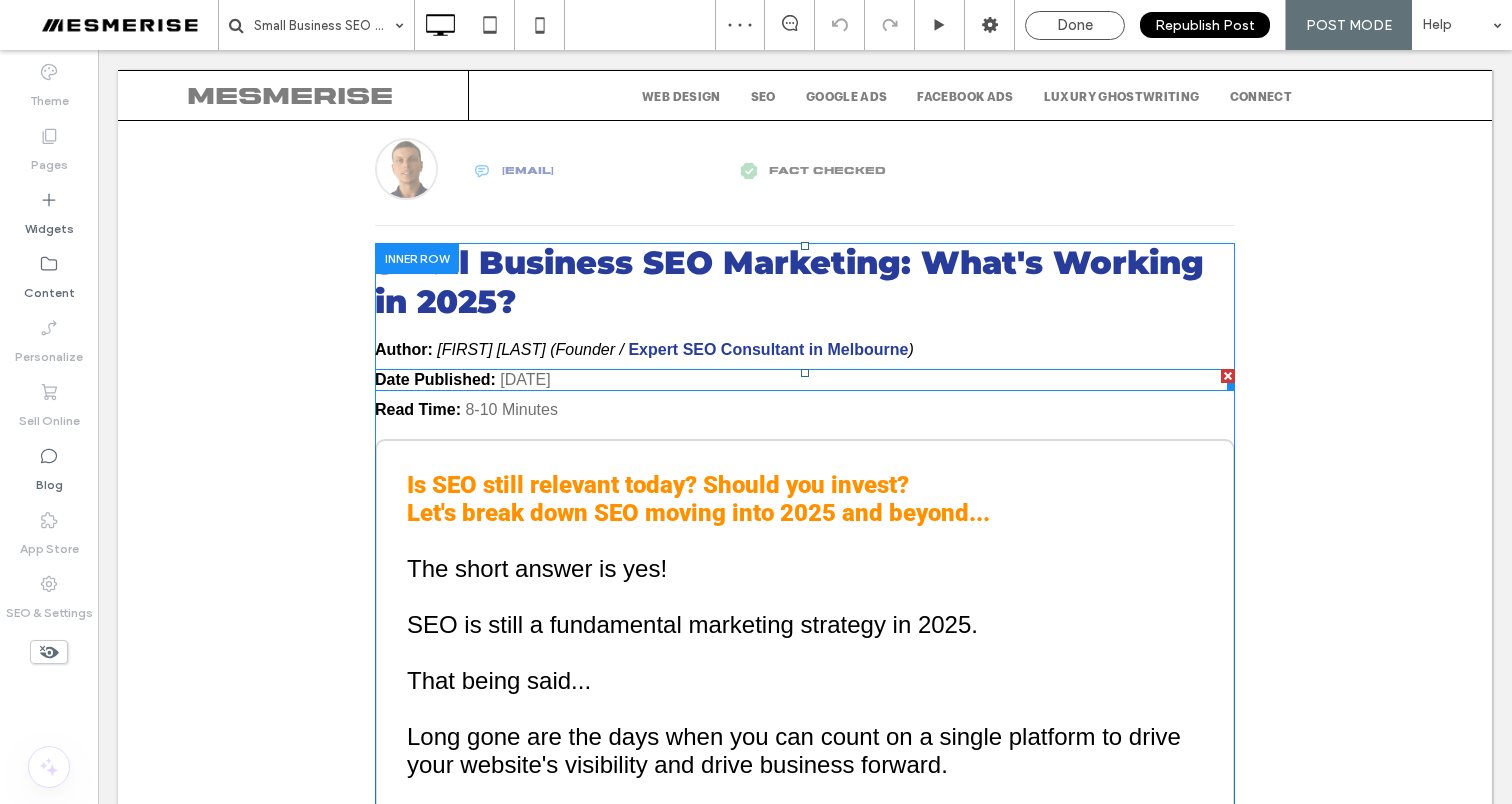 click on "[DATE]" at bounding box center [525, 379] 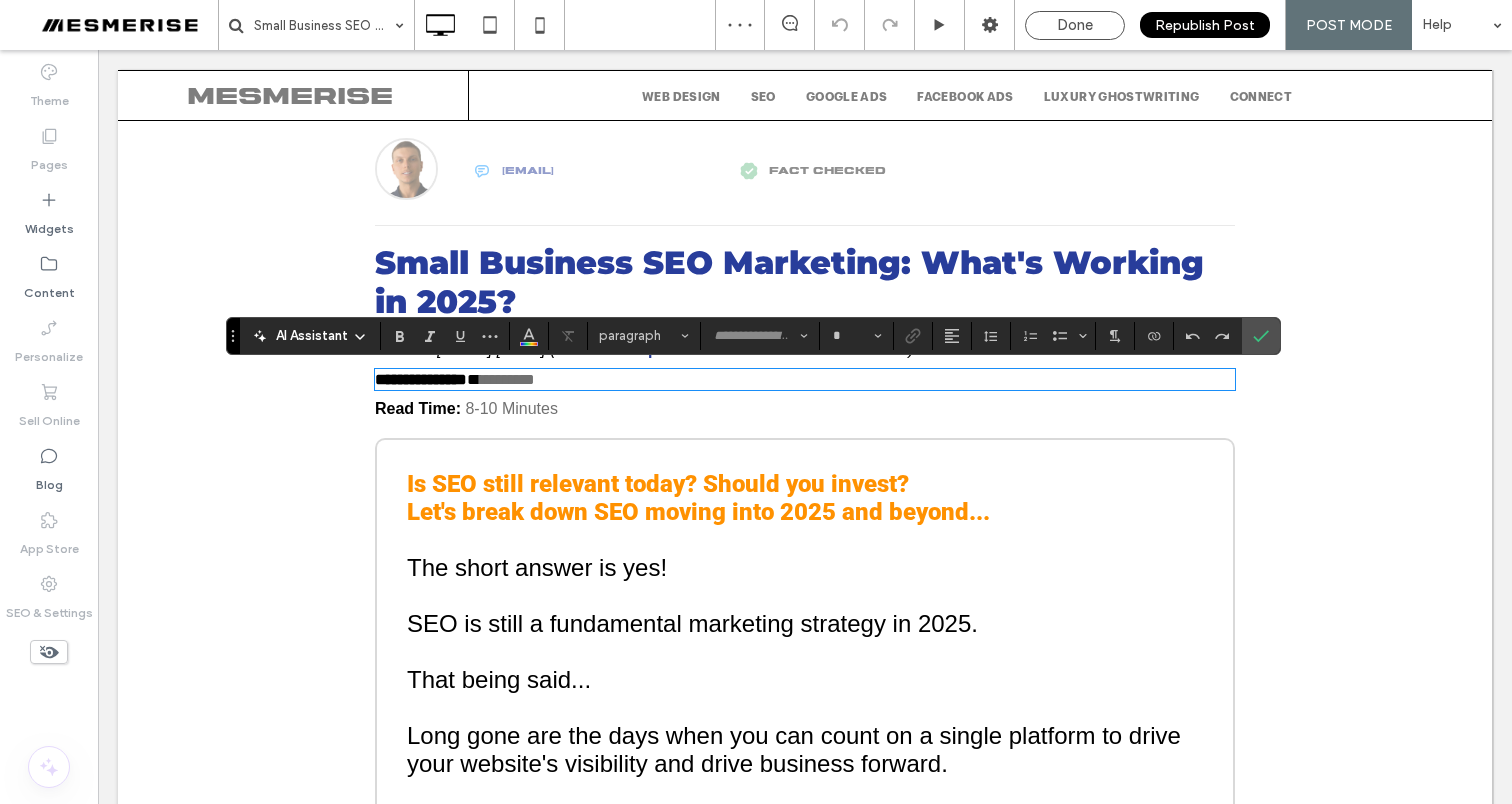 type on "*********" 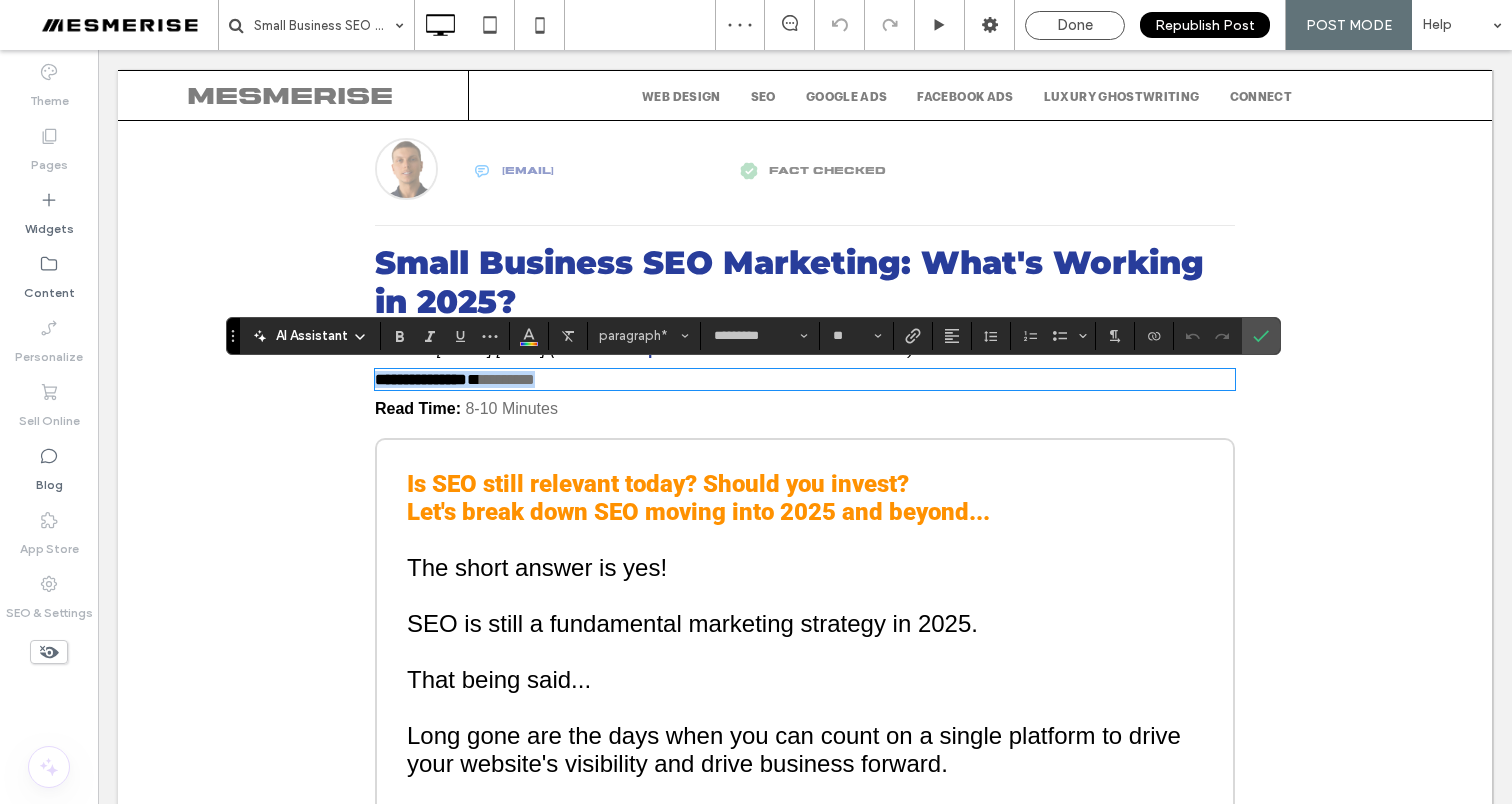 click on "**********" at bounding box center [805, 379] 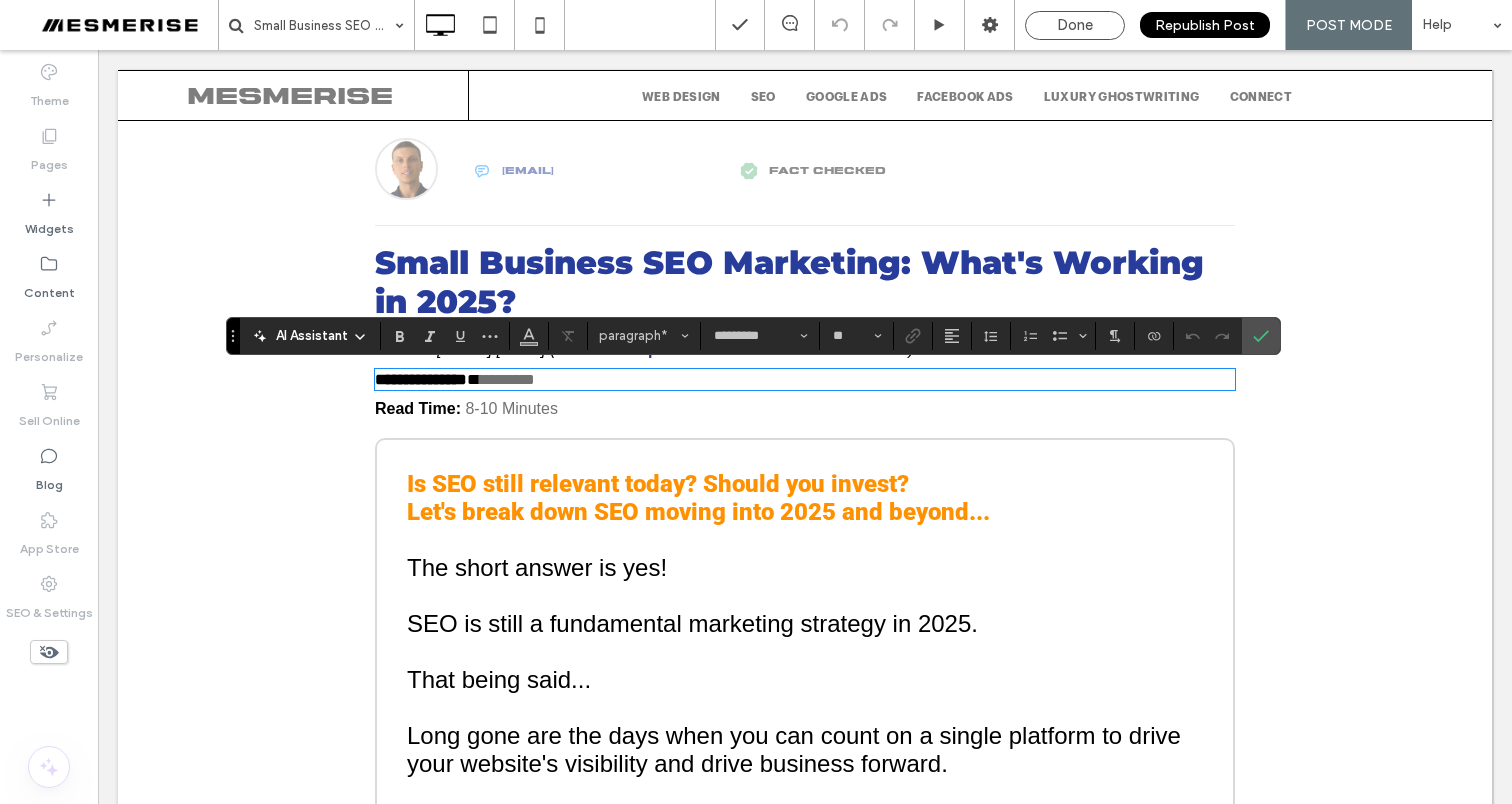 type 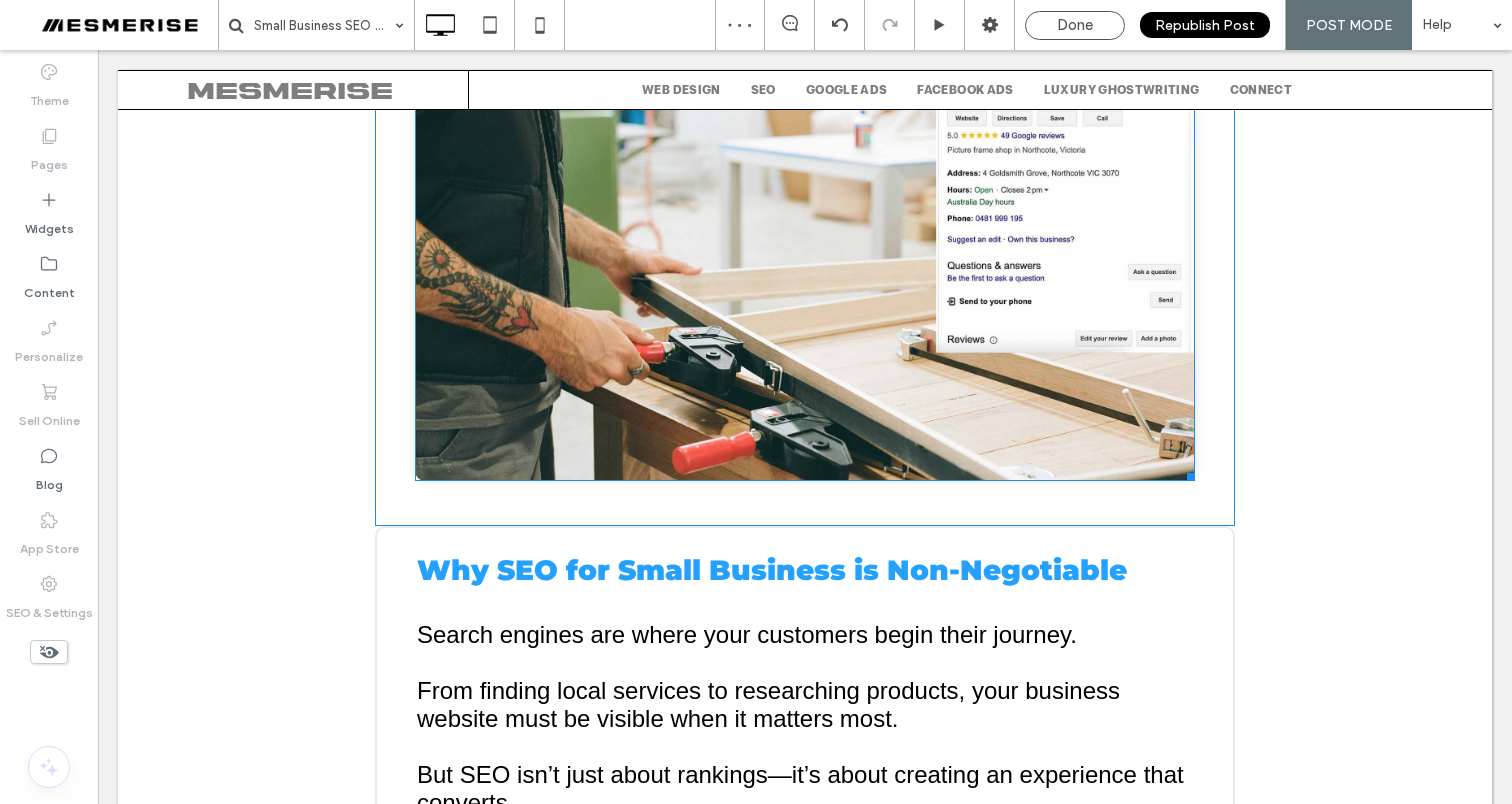 scroll, scrollTop: 1982, scrollLeft: 0, axis: vertical 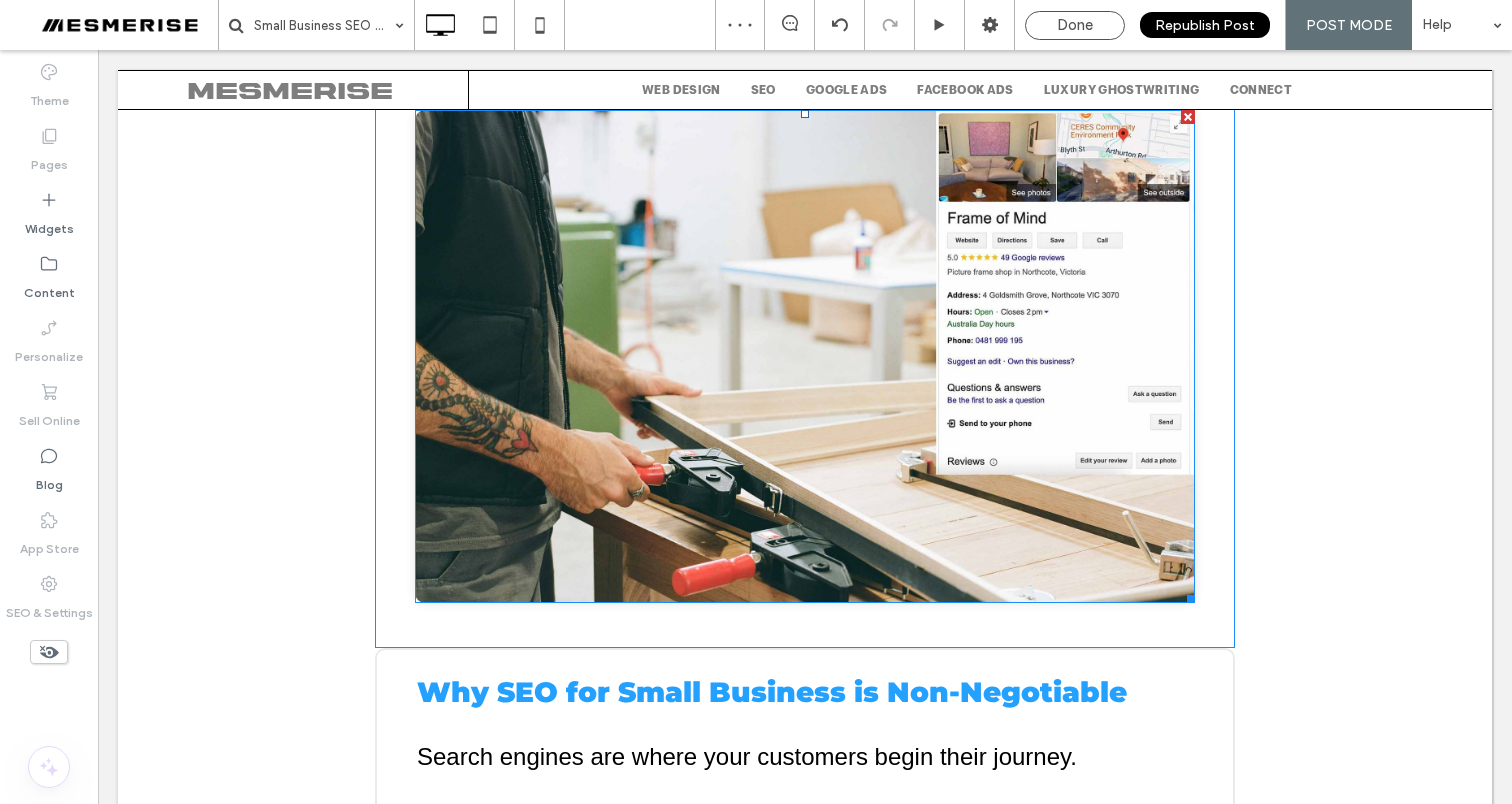 click at bounding box center (805, 356) 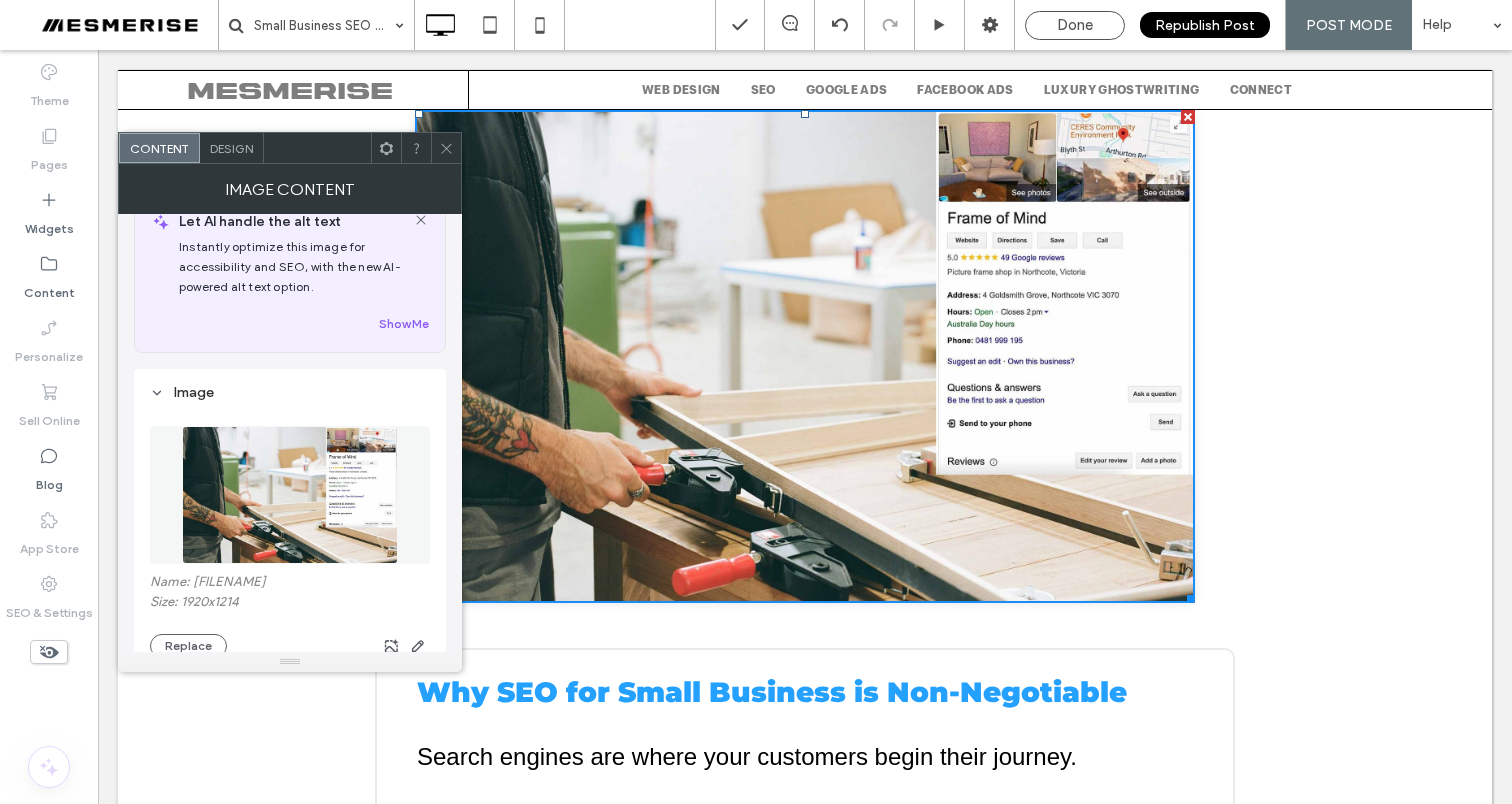 scroll, scrollTop: 34, scrollLeft: 0, axis: vertical 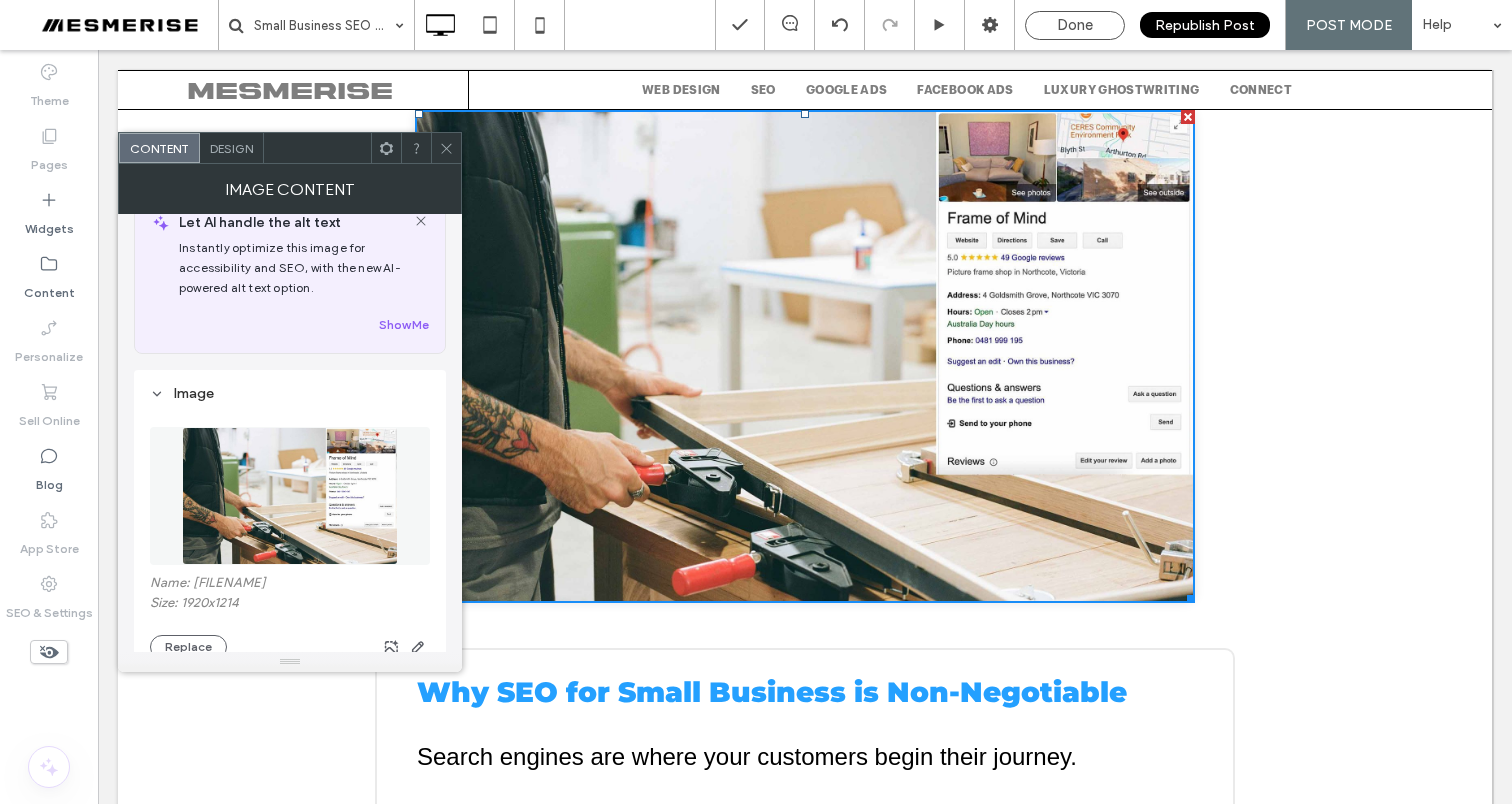 click on "Name: [FILENAME]" at bounding box center [290, 585] 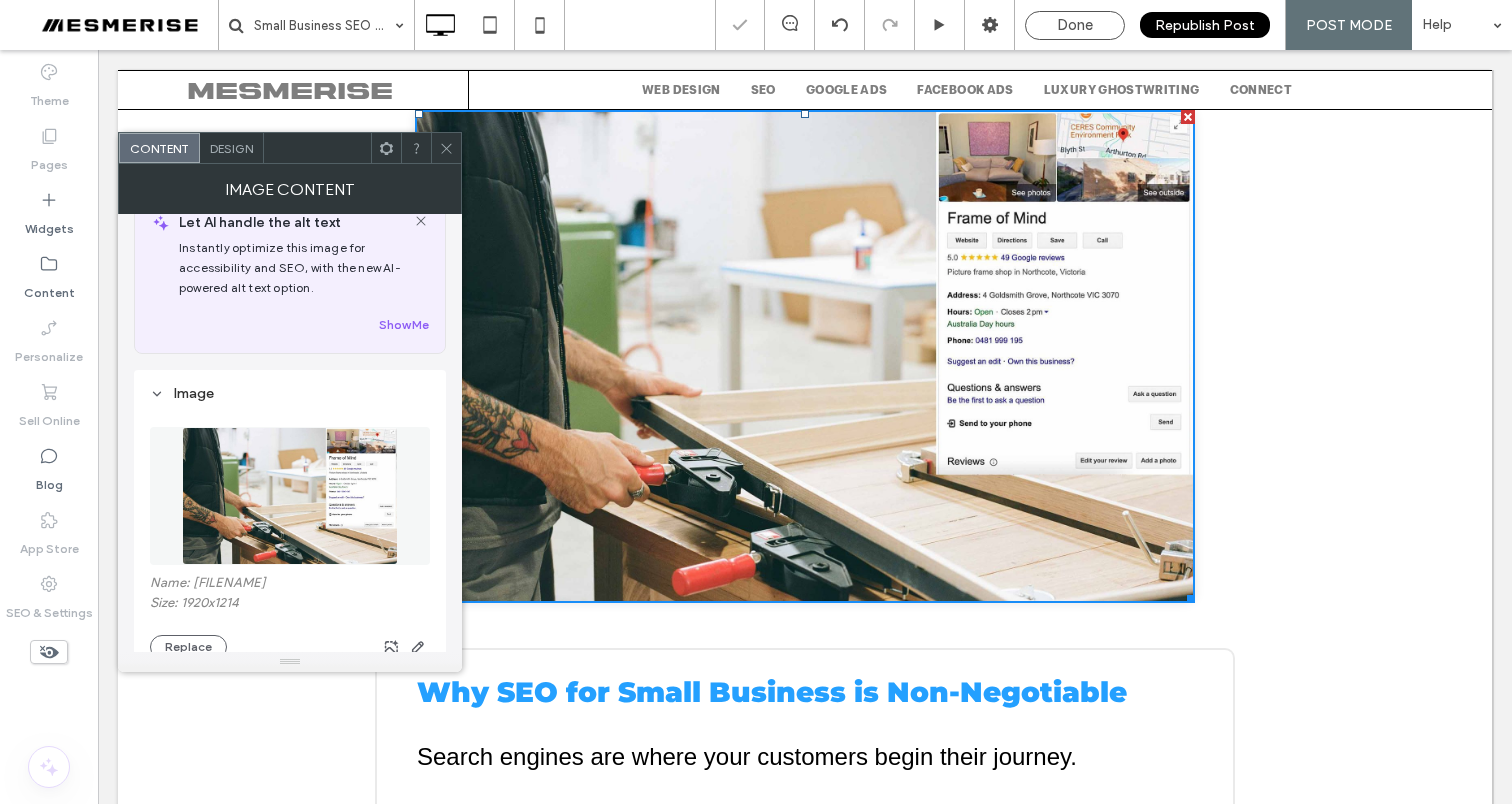 click 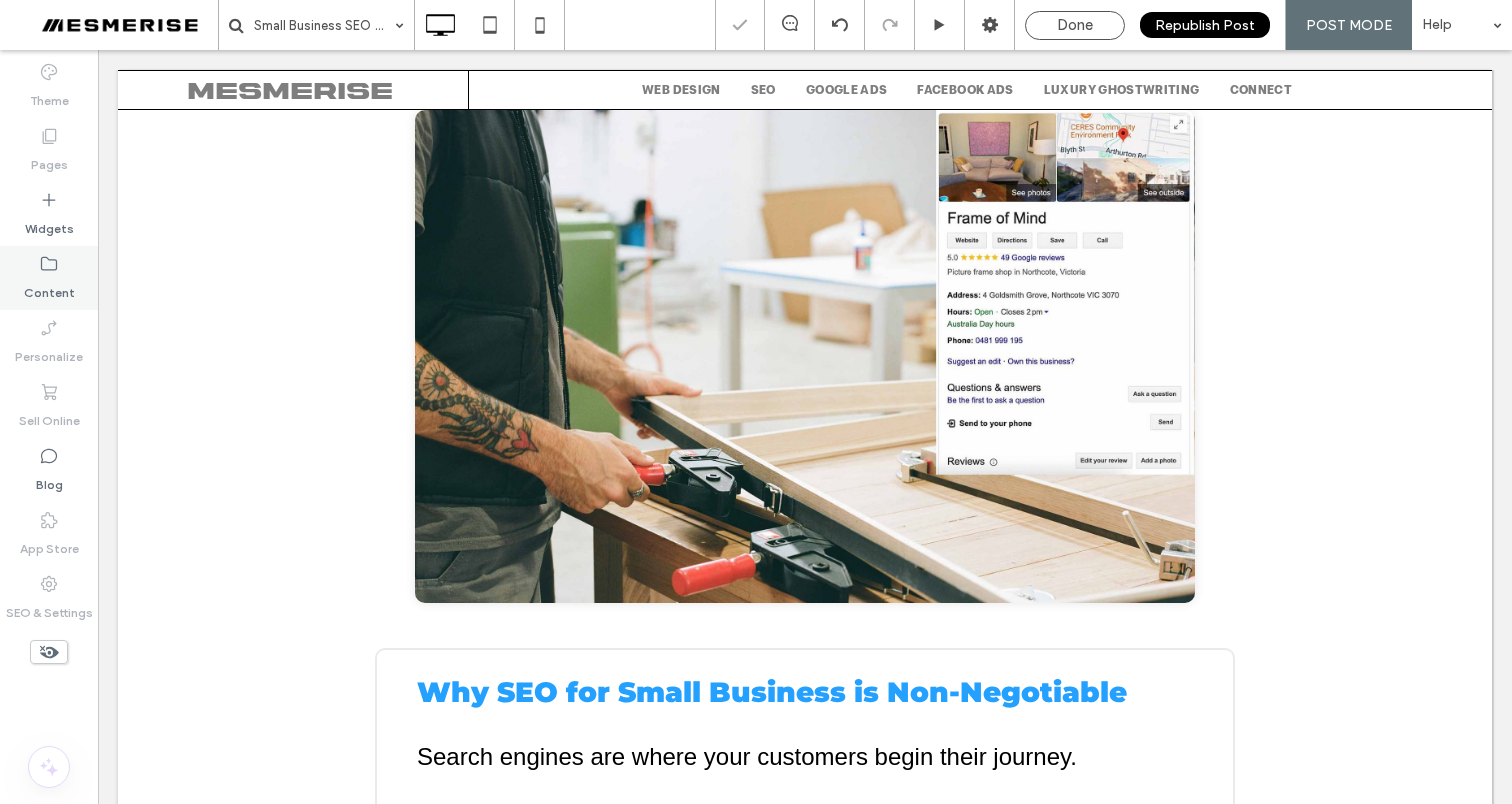 click on "Content" at bounding box center (49, 278) 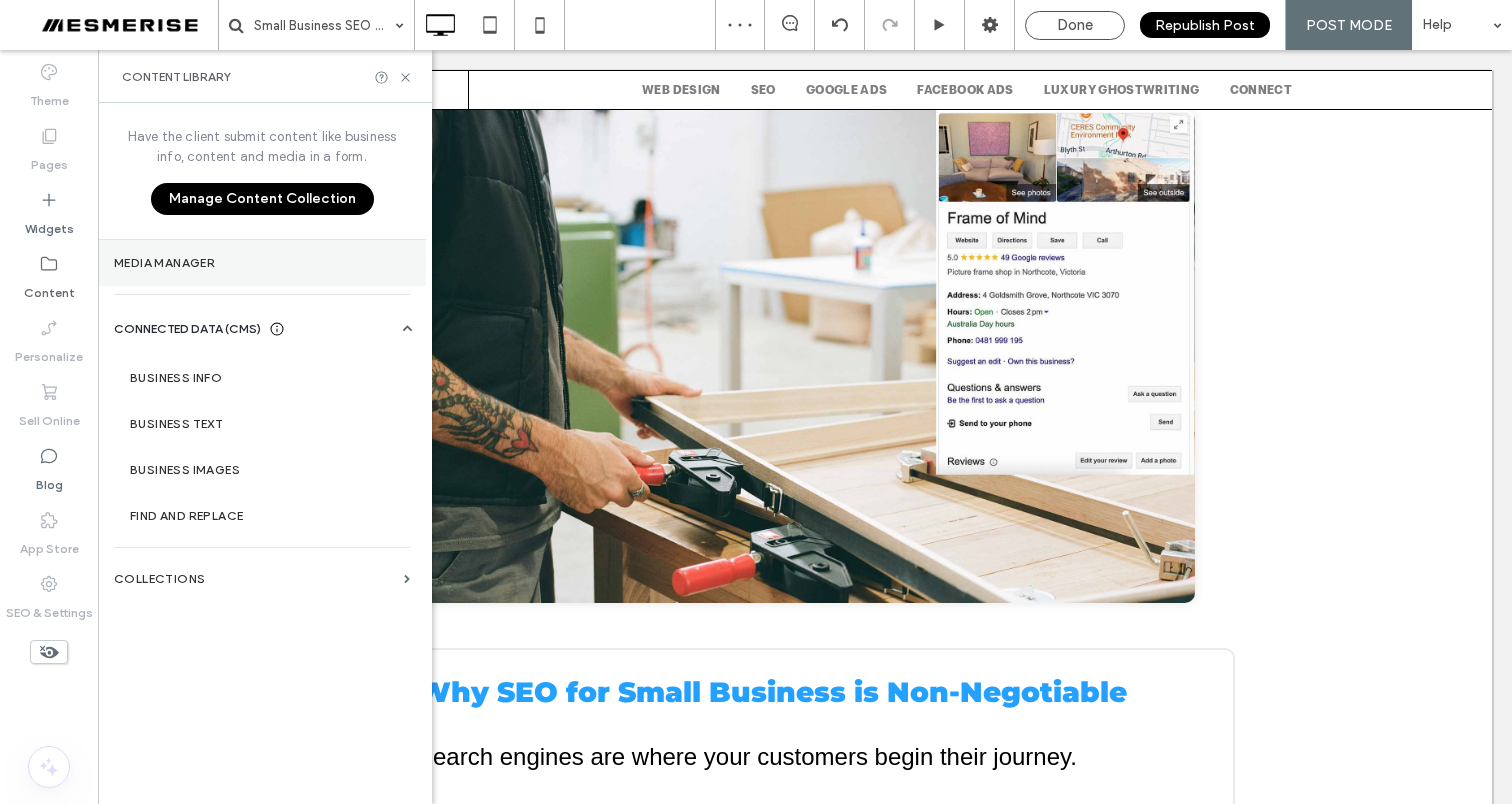click on "Media Manager" at bounding box center [262, 263] 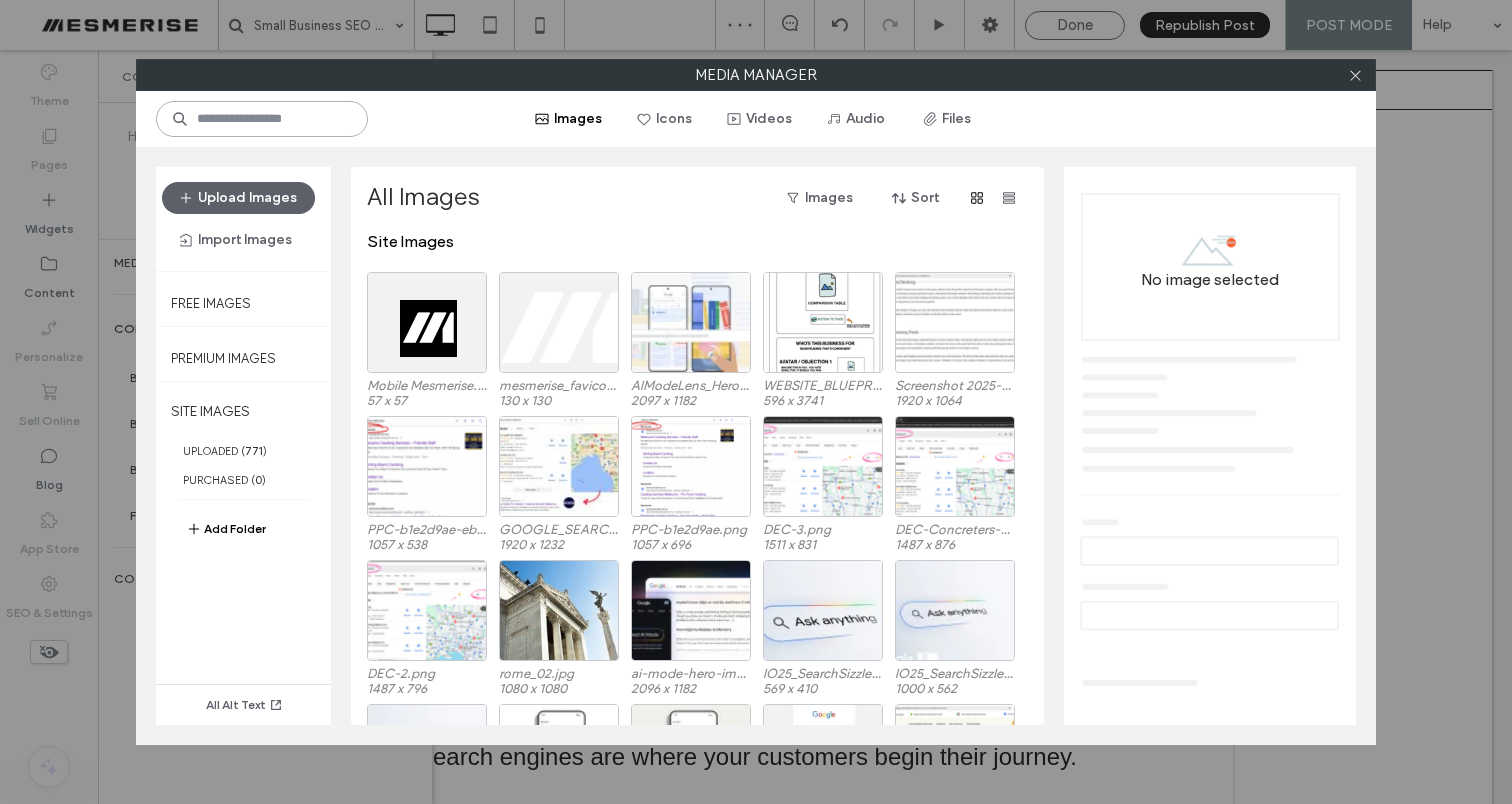 click at bounding box center [262, 119] 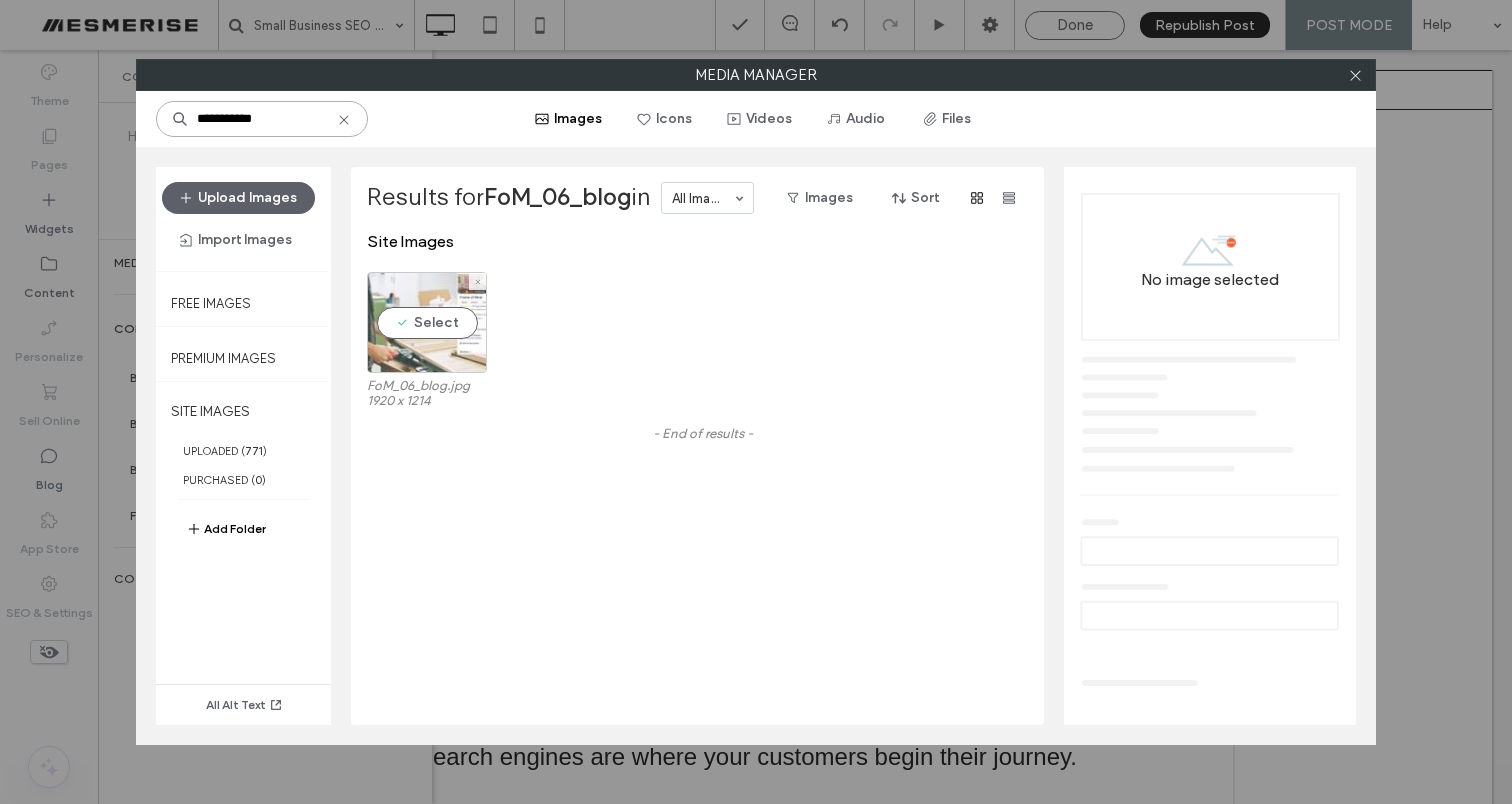 type on "**********" 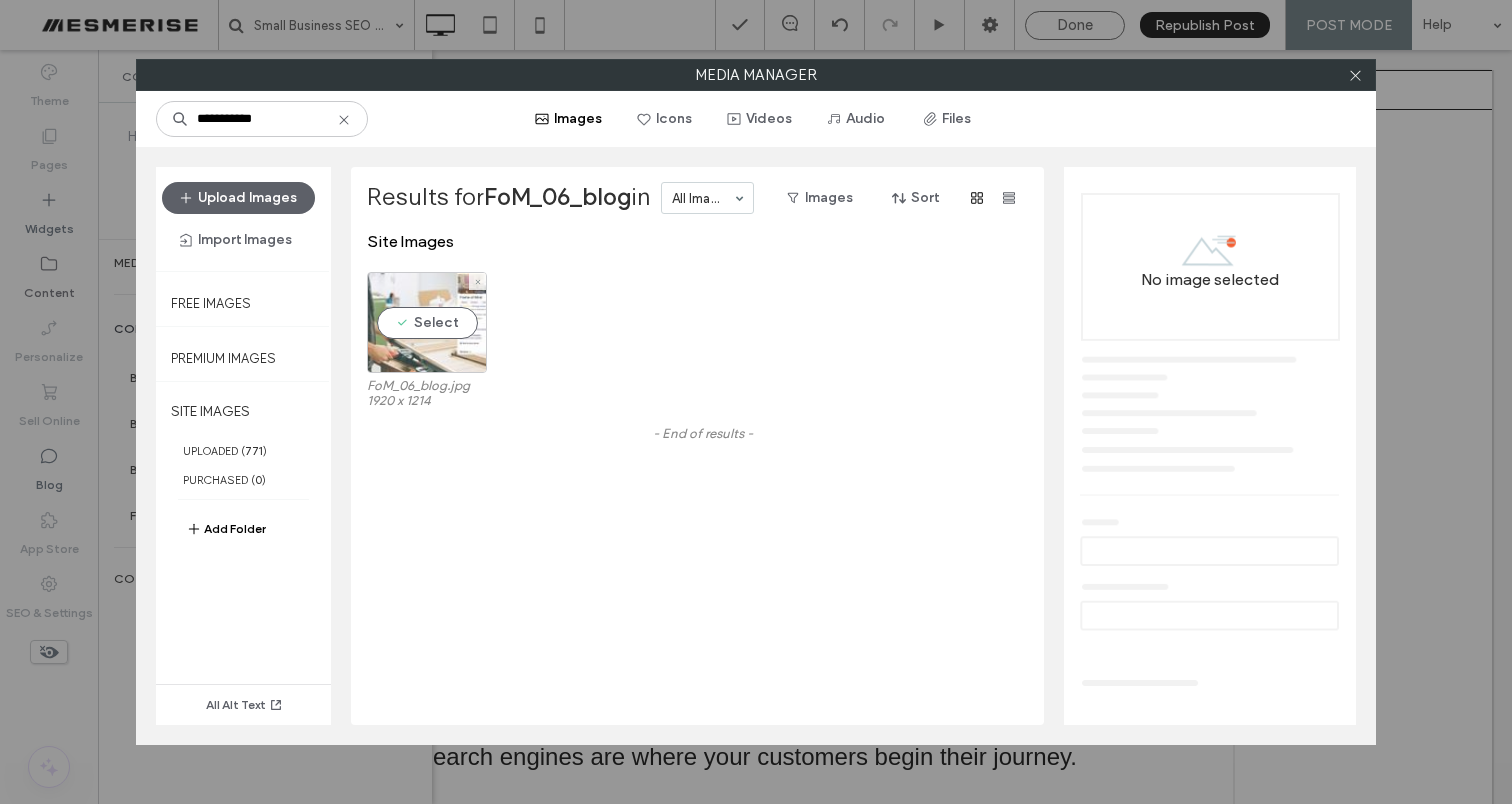 click on "Select" at bounding box center (427, 322) 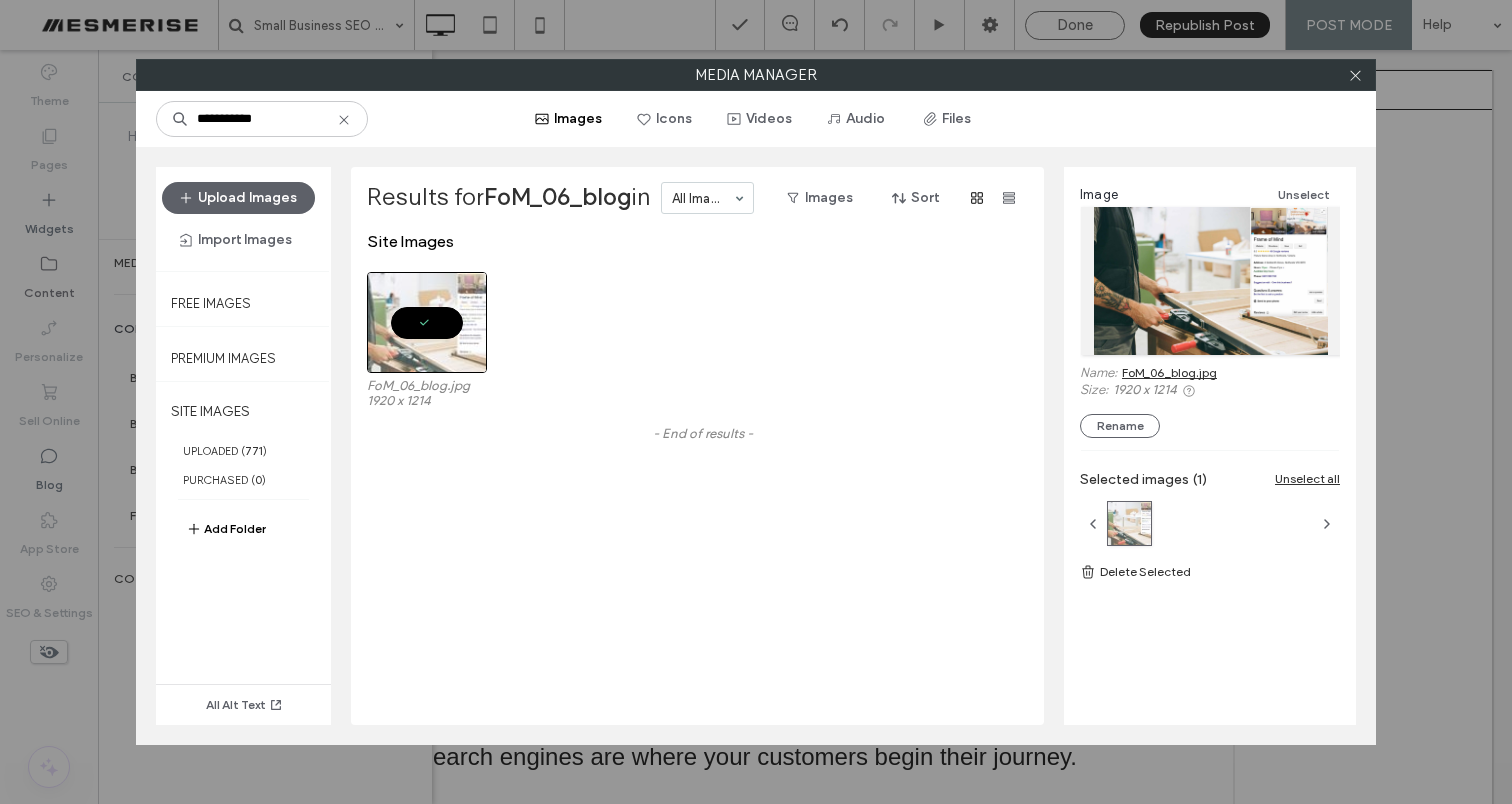 click on "FoM_06_blog.jpg" at bounding box center (1169, 372) 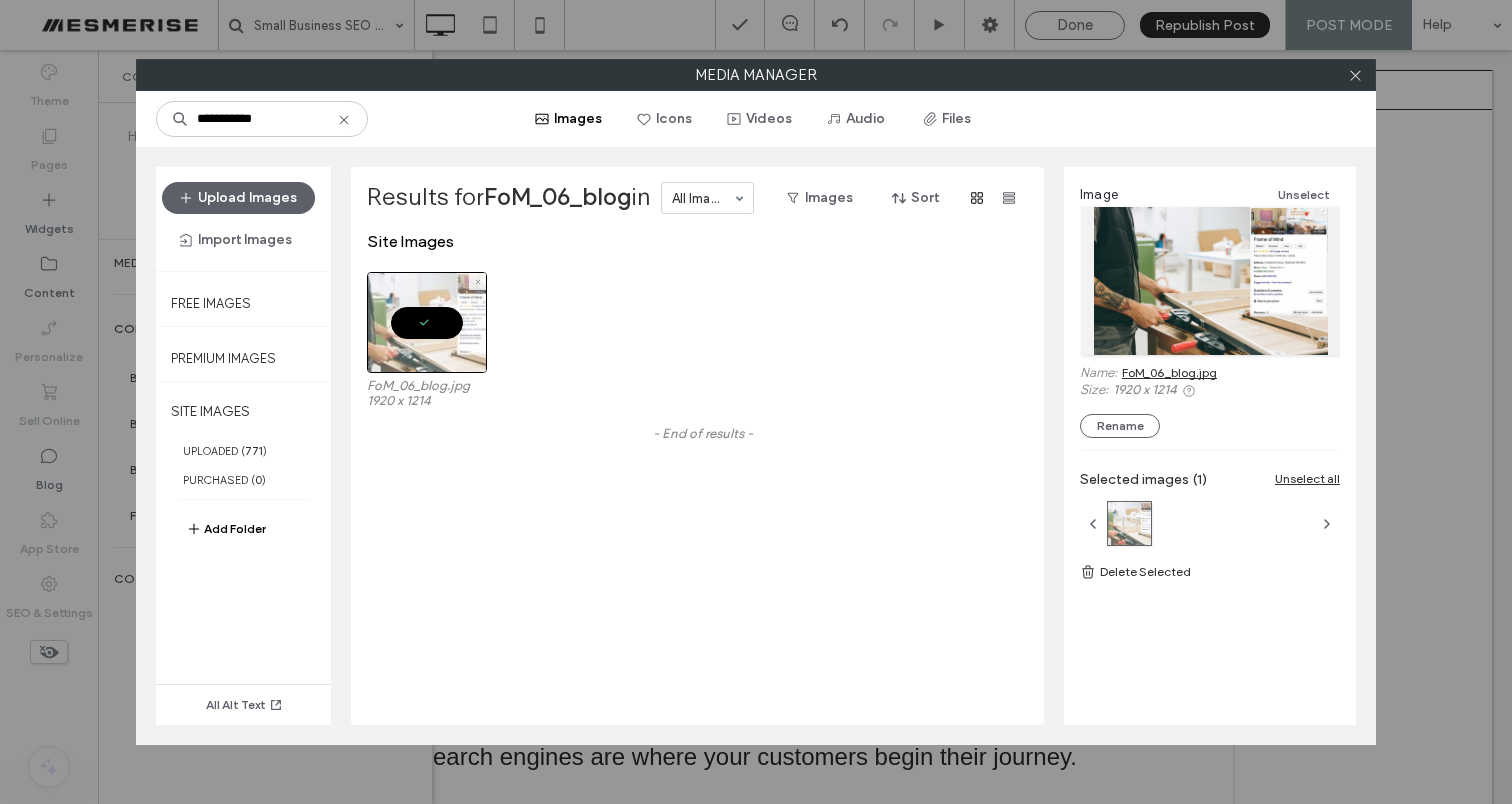 click at bounding box center [427, 322] 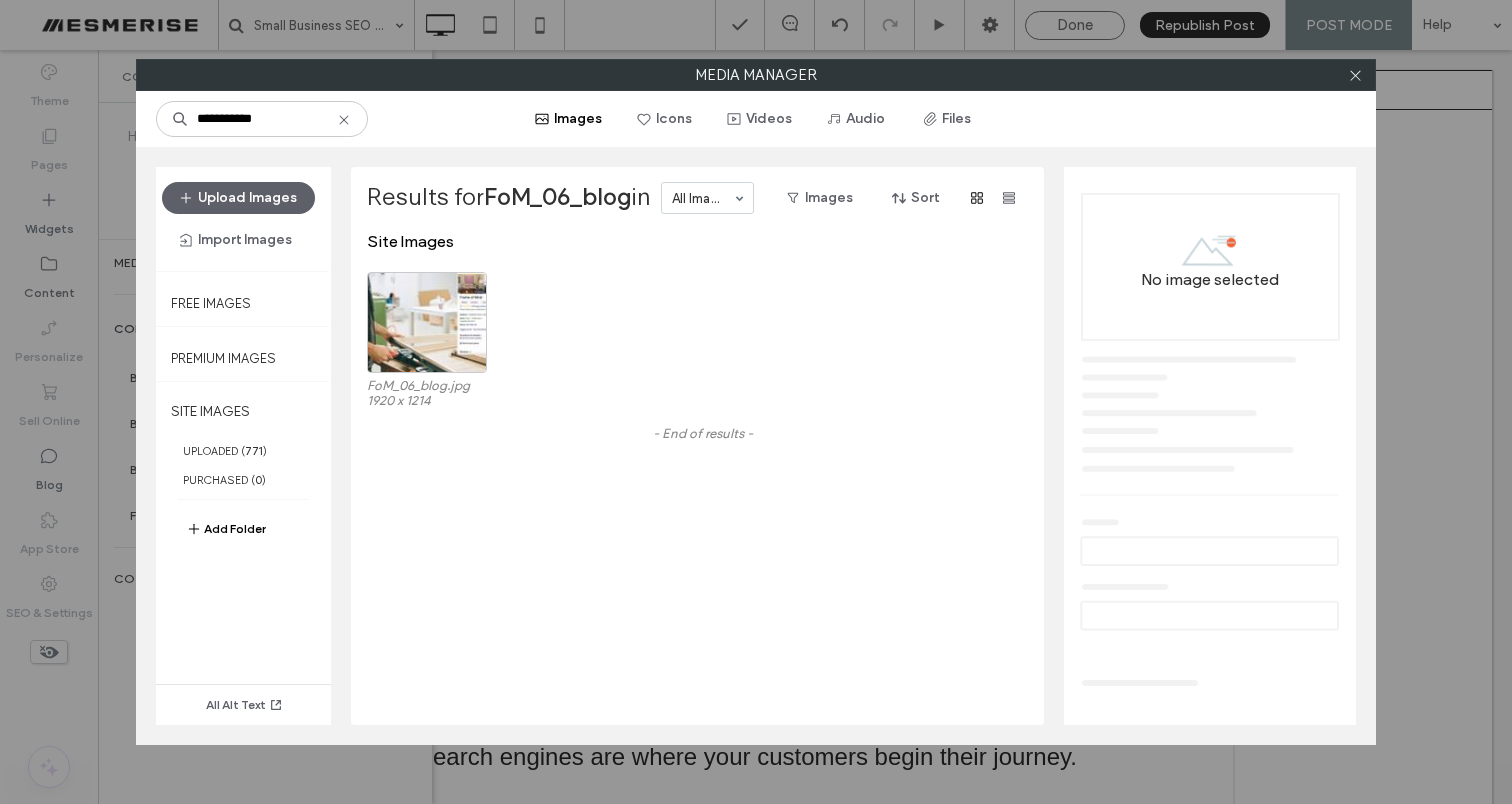 click 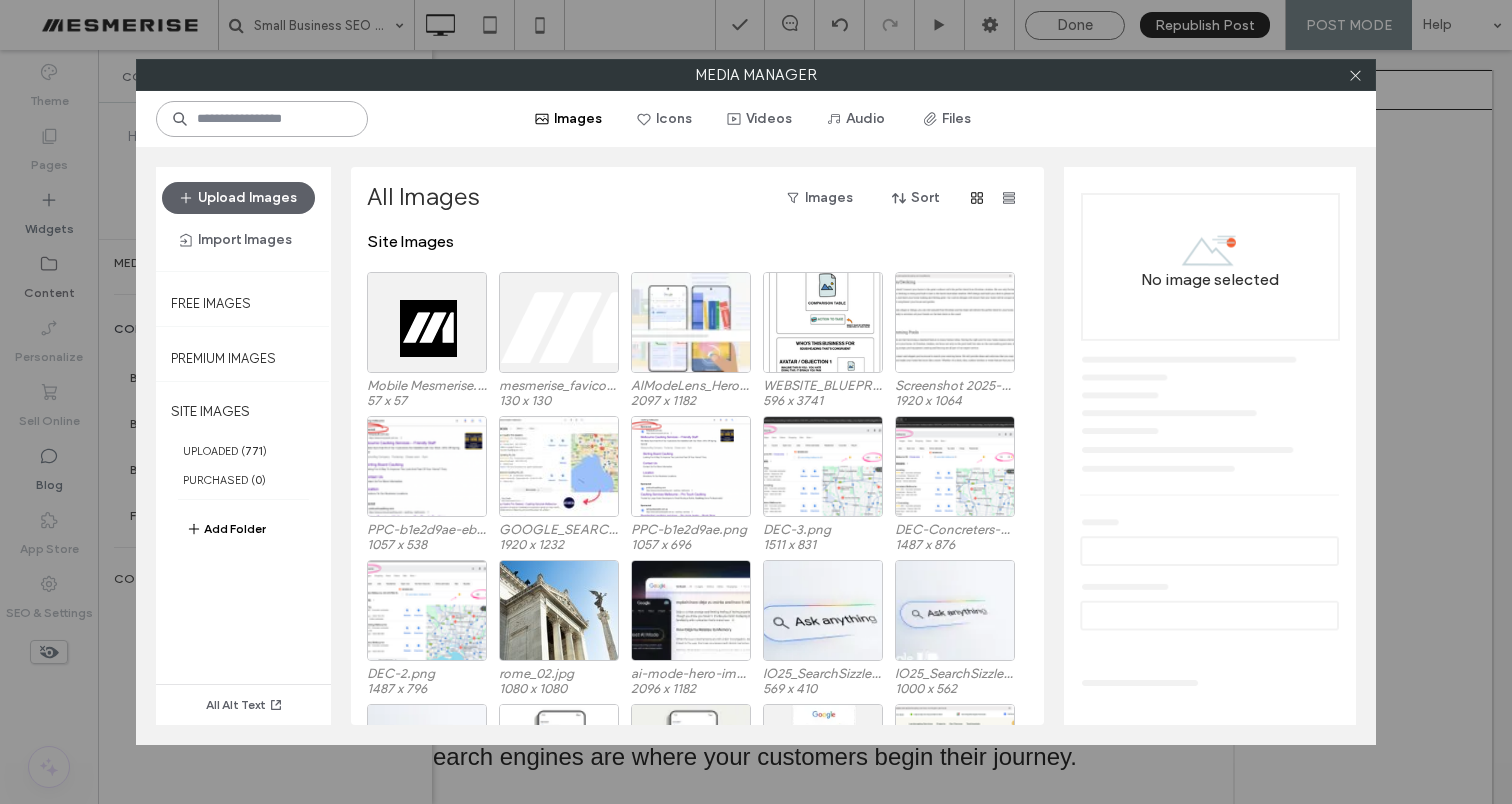click at bounding box center (262, 119) 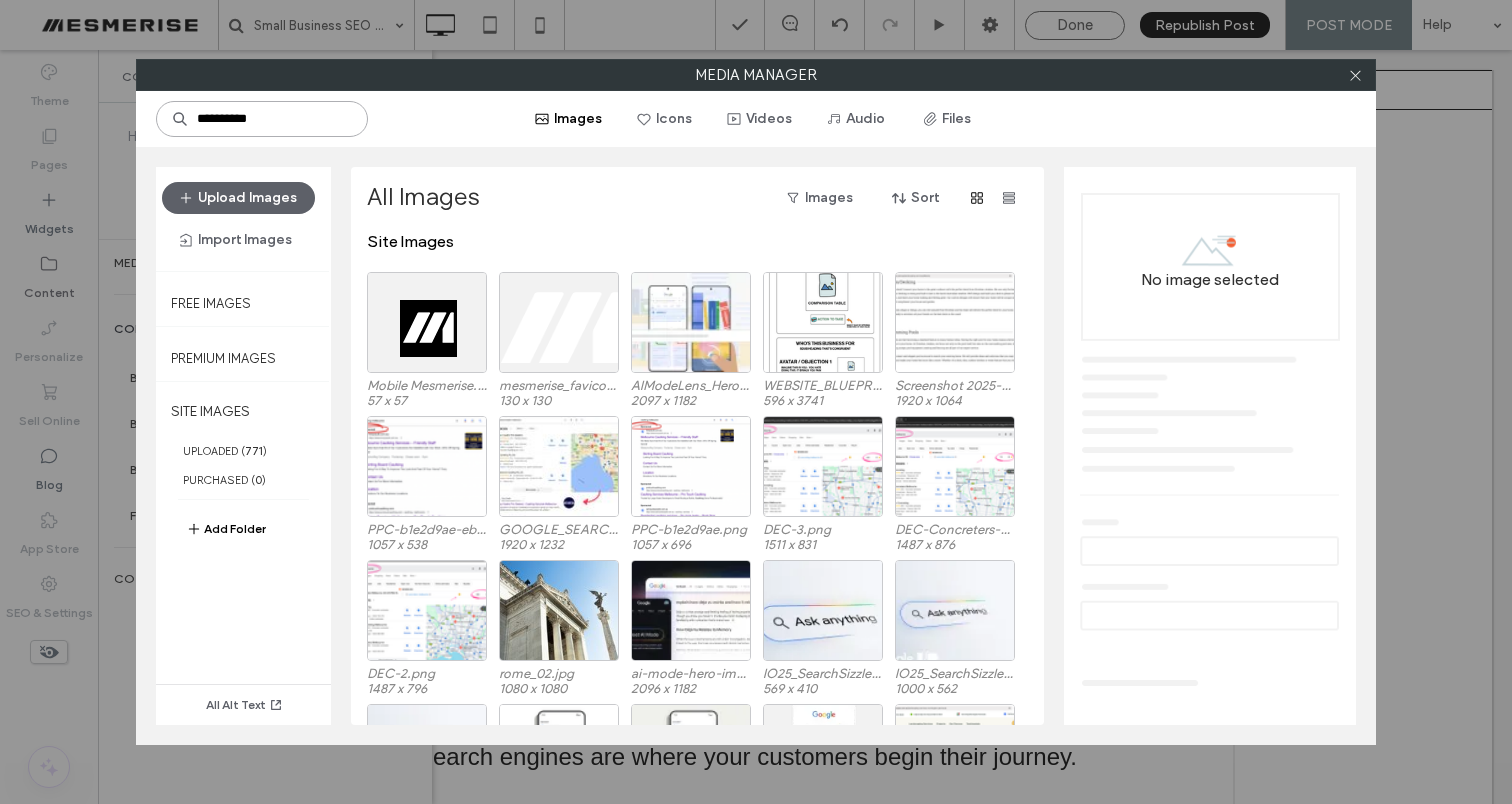 type on "**********" 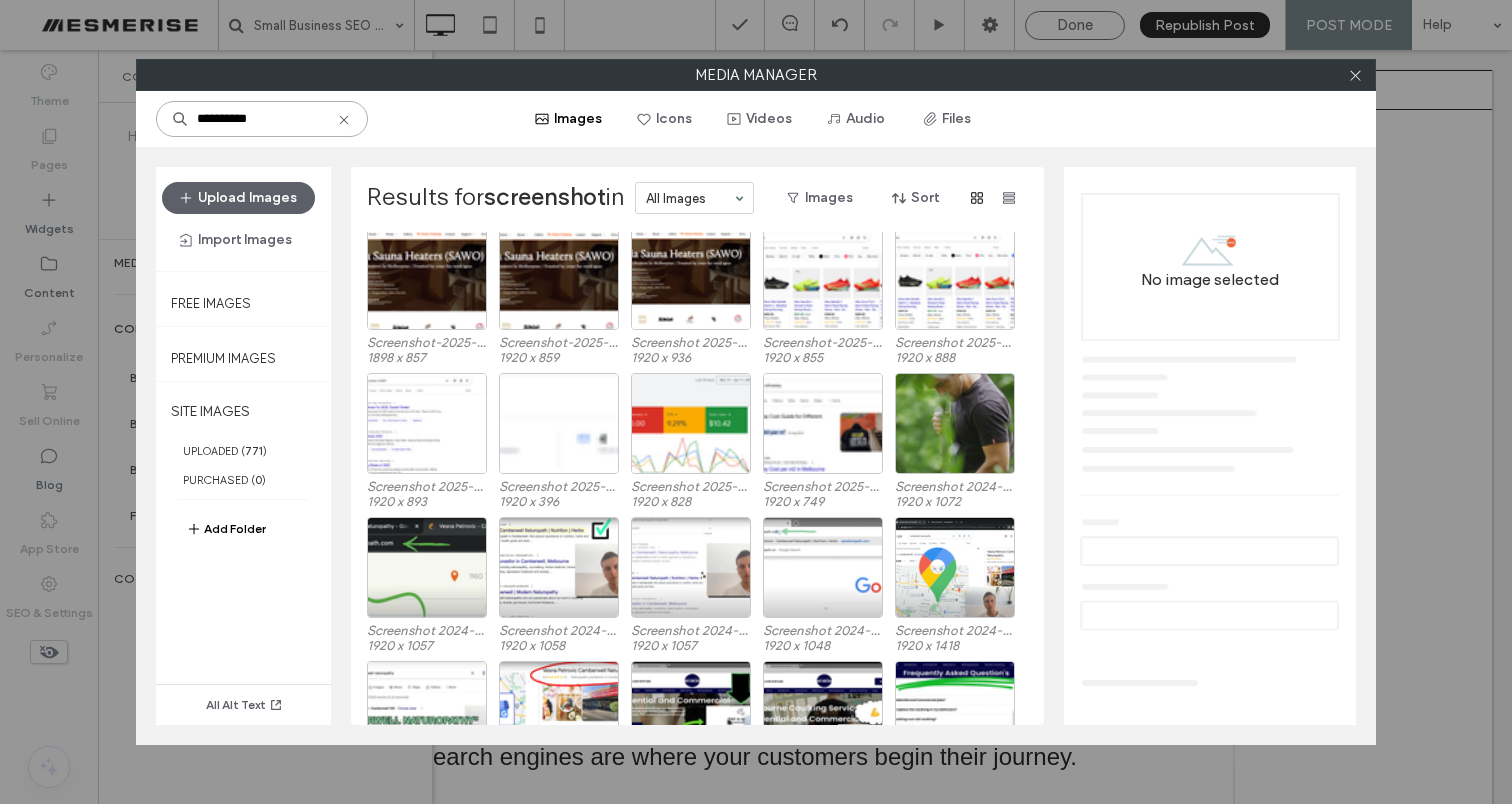 scroll, scrollTop: 36, scrollLeft: 0, axis: vertical 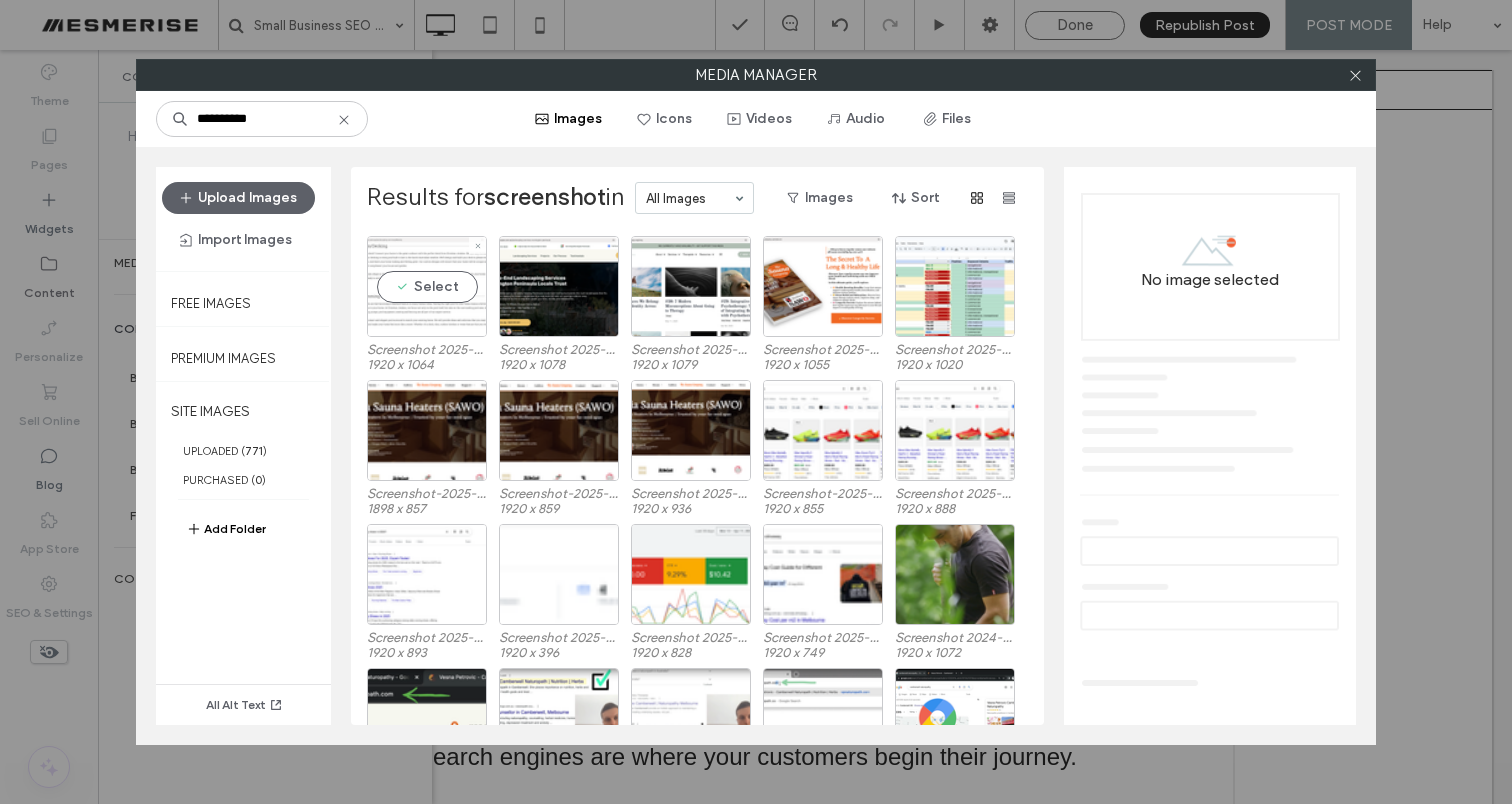 click on "Select" at bounding box center (427, 286) 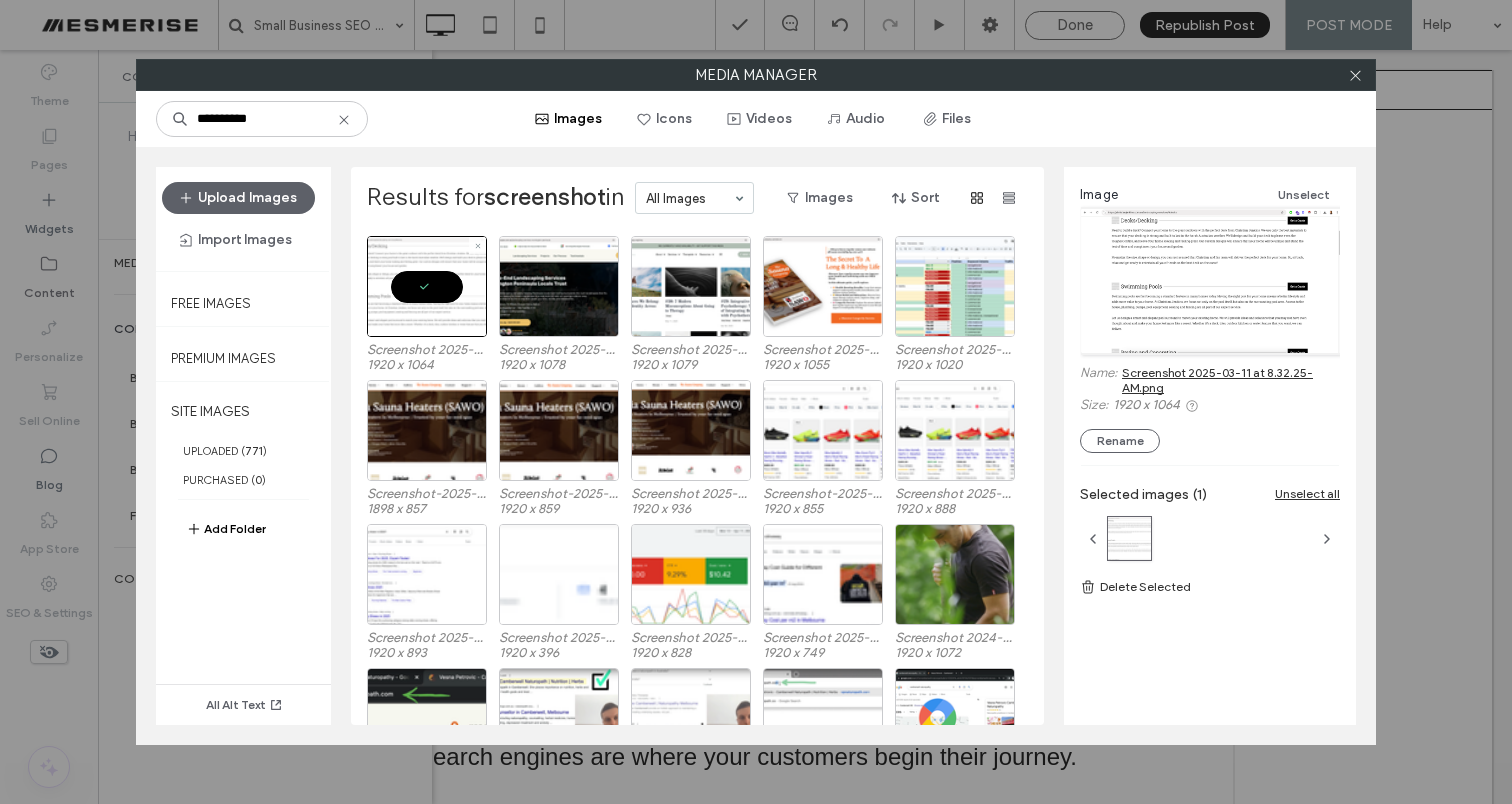 click at bounding box center (427, 286) 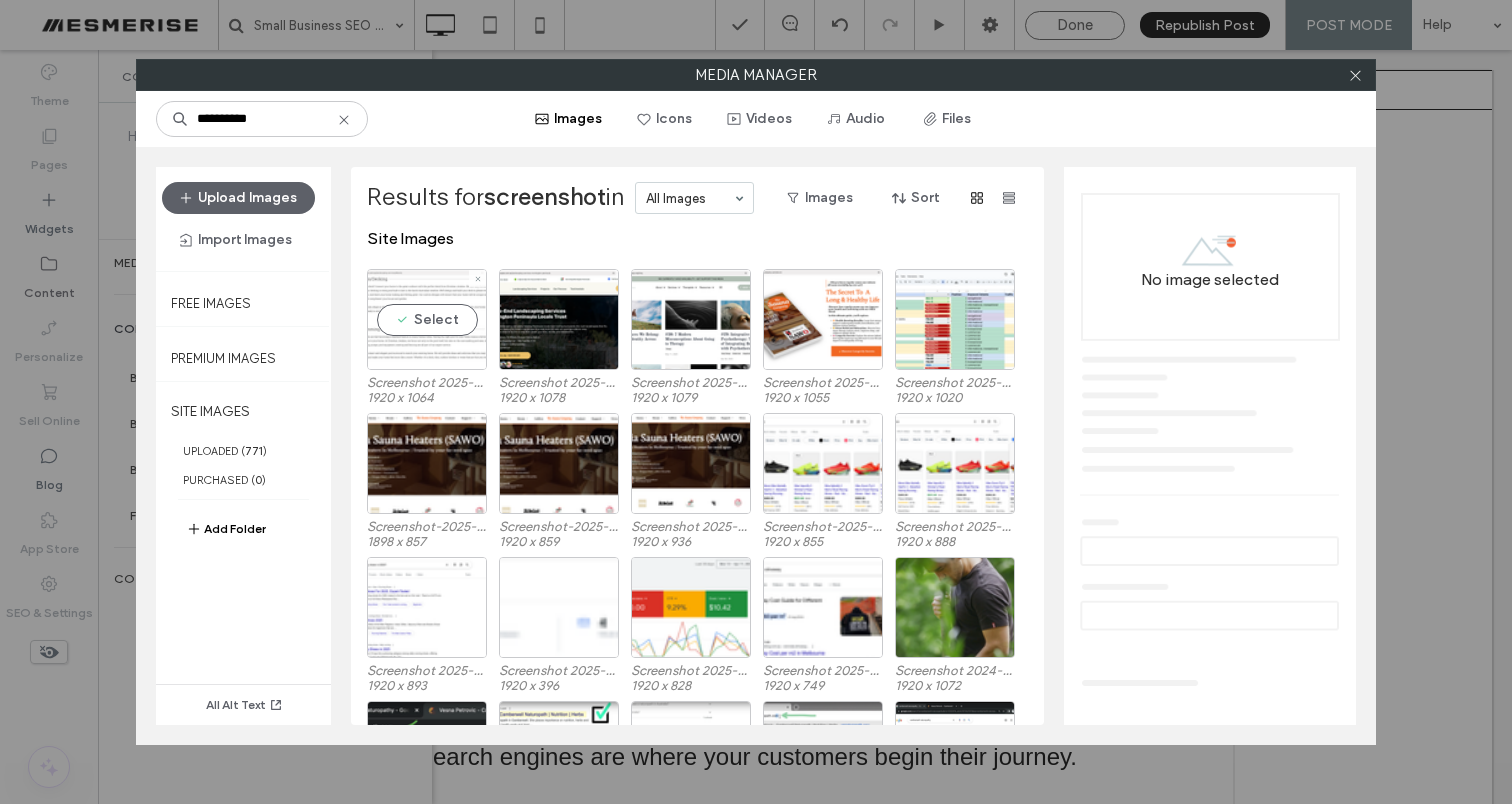 scroll, scrollTop: 0, scrollLeft: 0, axis: both 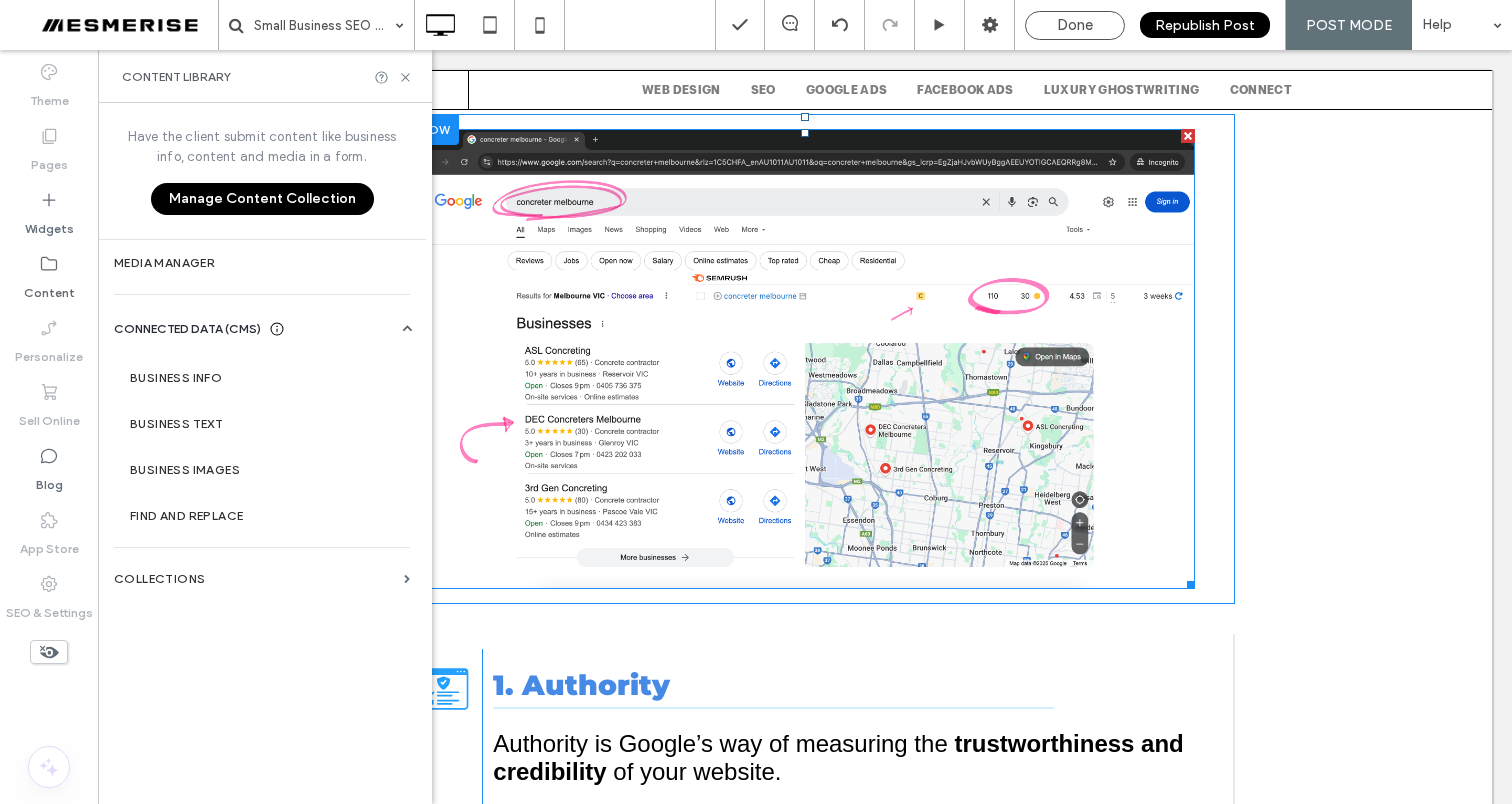 click at bounding box center (805, 359) 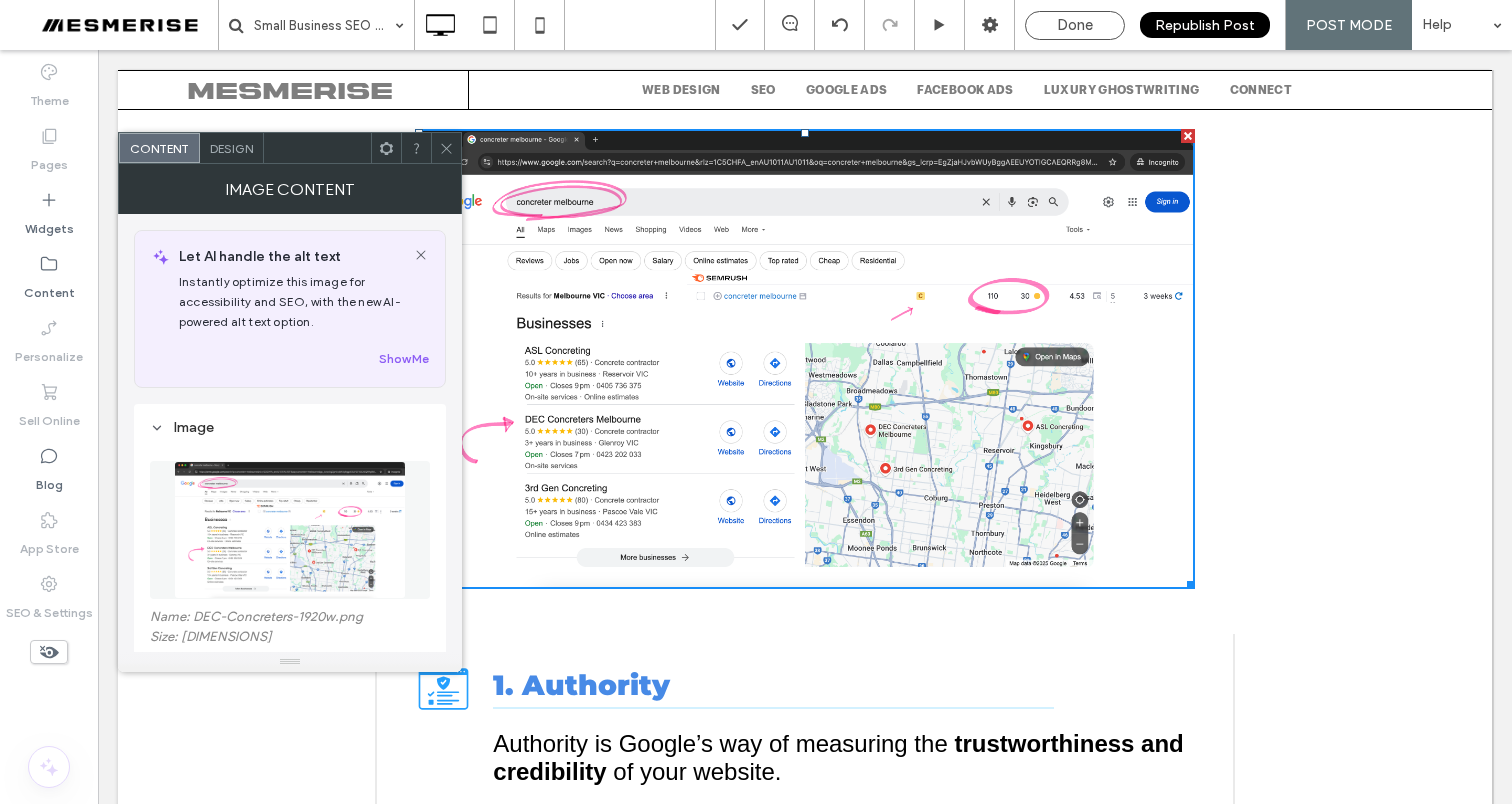 scroll, scrollTop: 15, scrollLeft: 0, axis: vertical 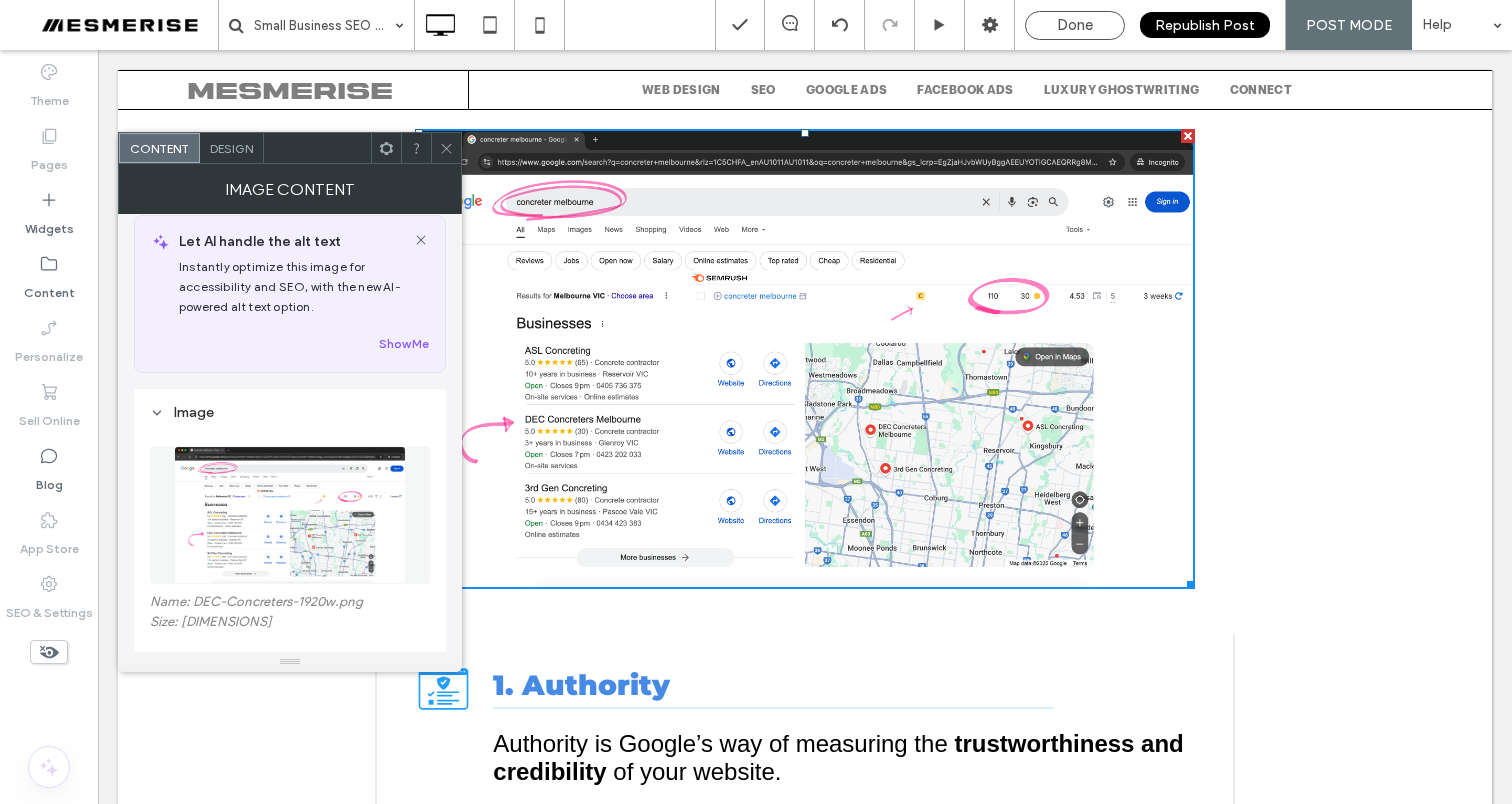 click on "Name: DEC-Concreters-1920w.png" at bounding box center [290, 604] 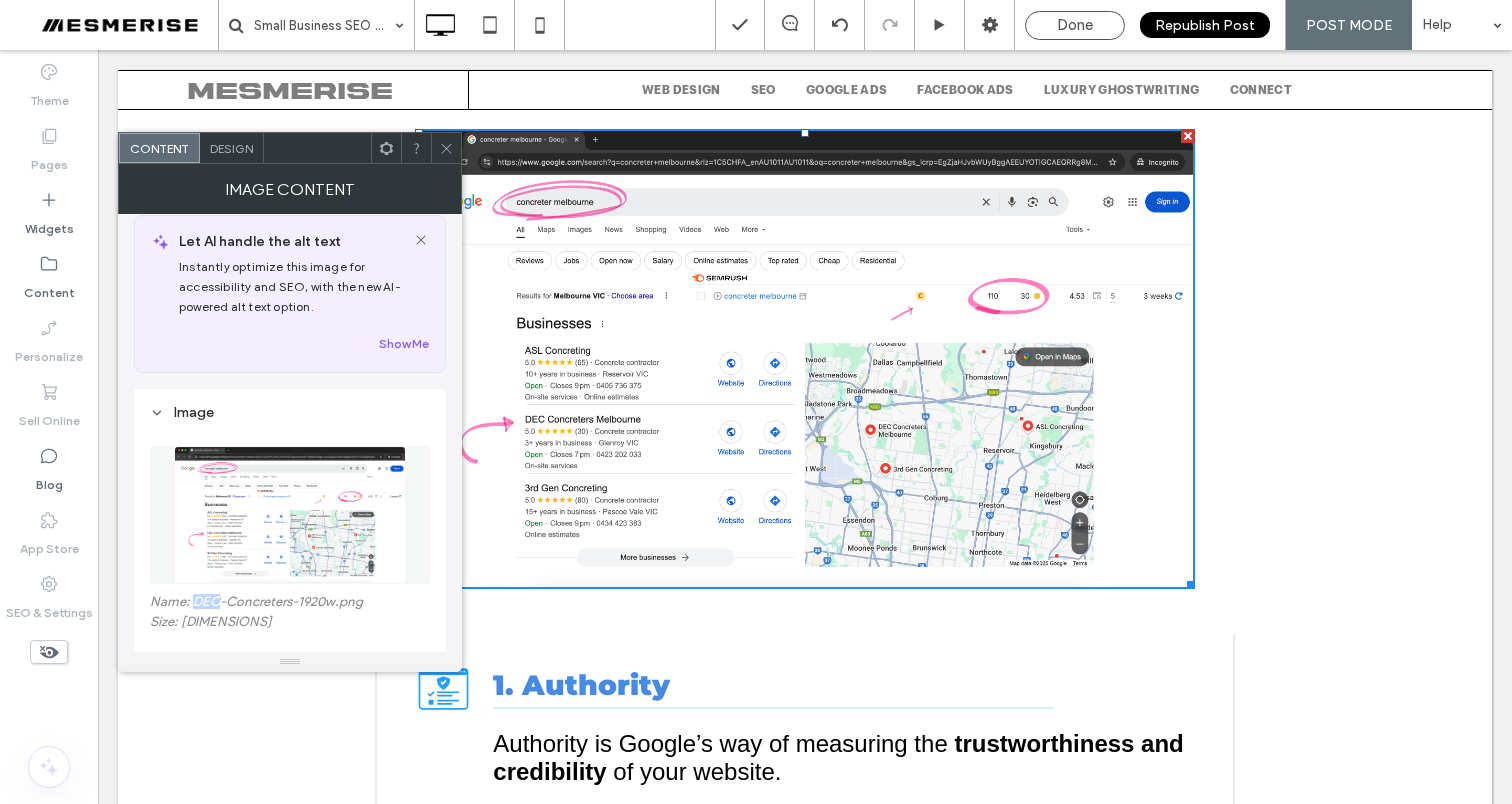 click on "Name: DEC-Concreters-1920w.png" at bounding box center (290, 604) 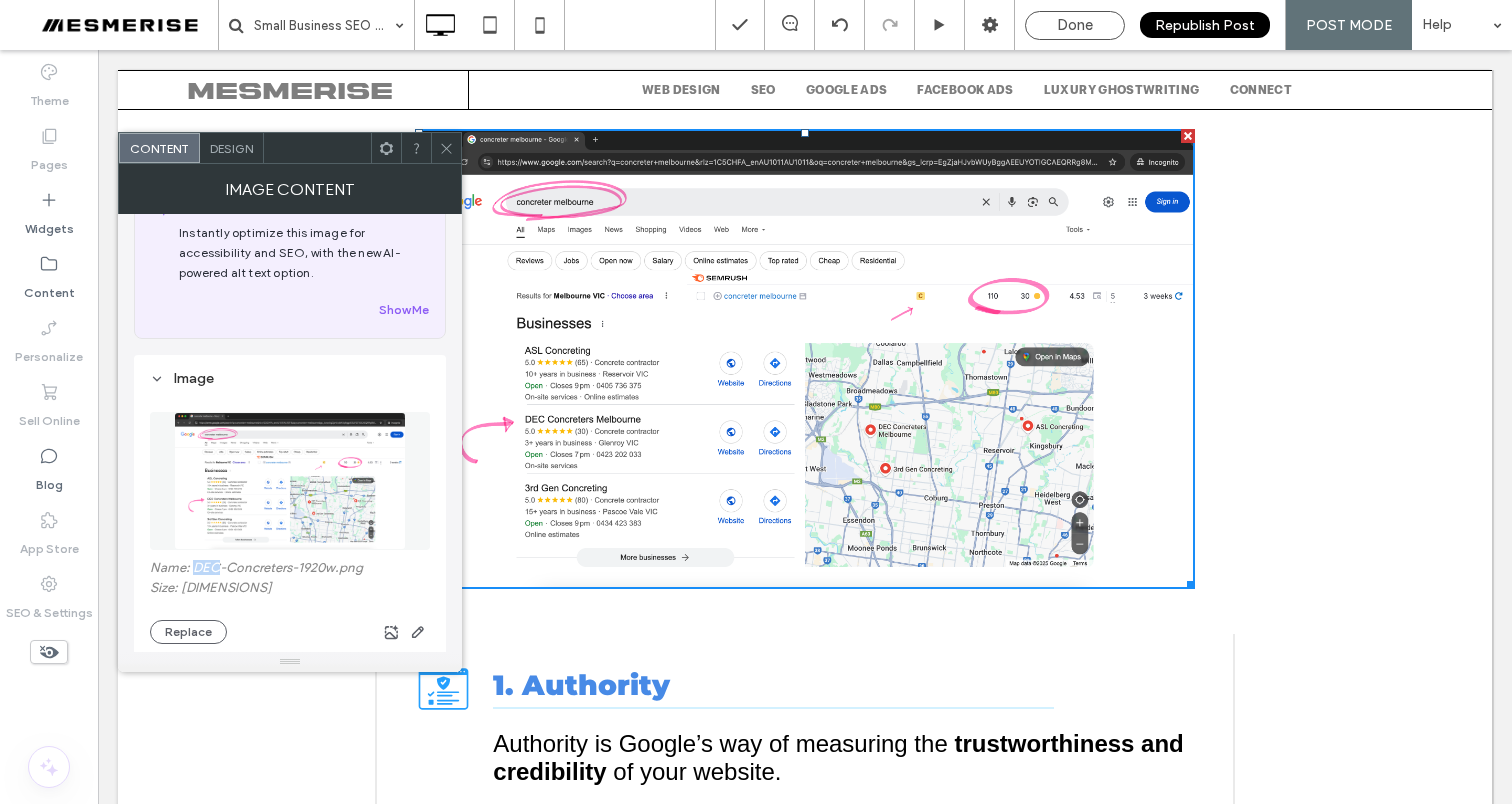 scroll, scrollTop: 171, scrollLeft: 0, axis: vertical 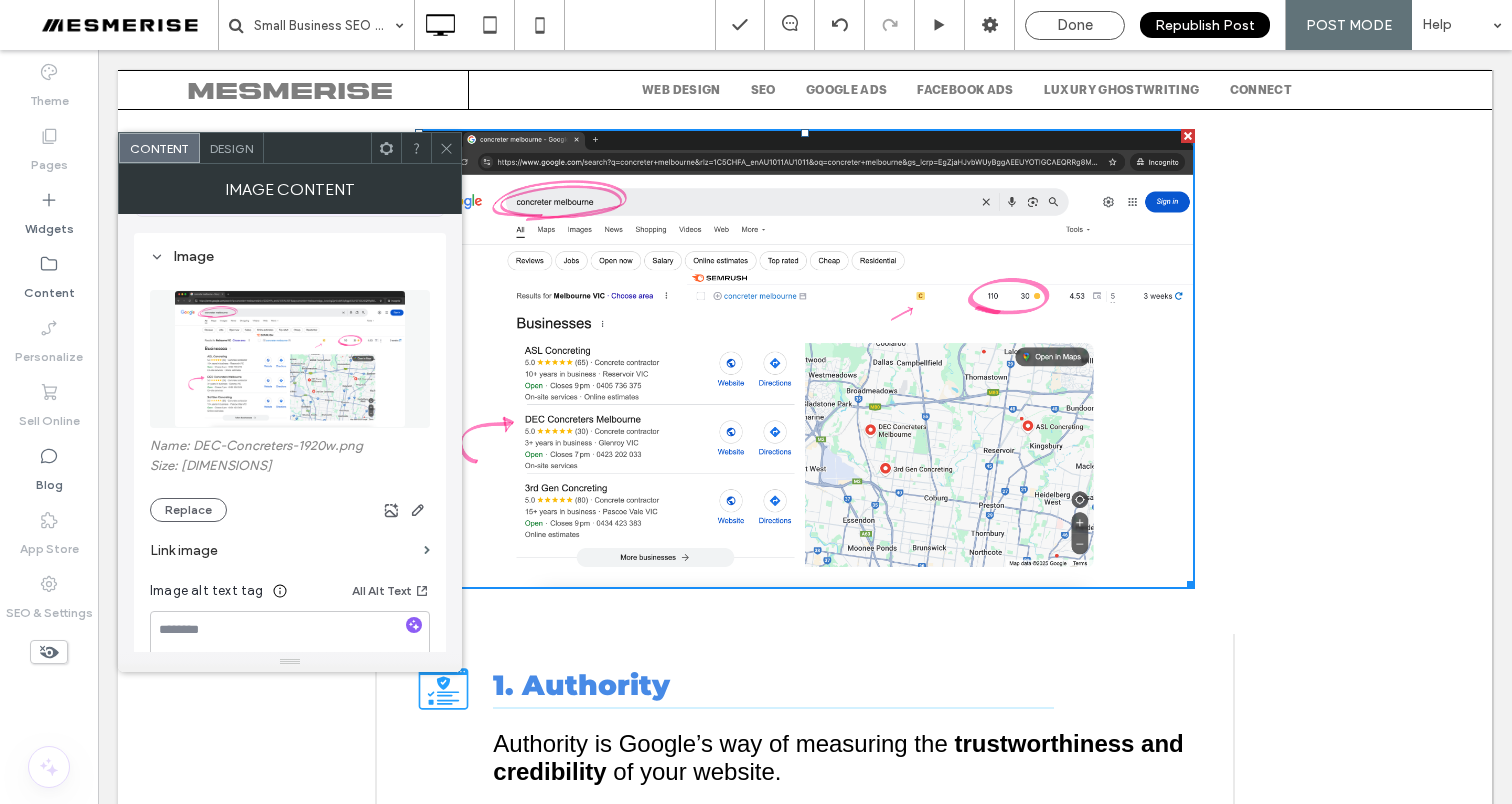 click 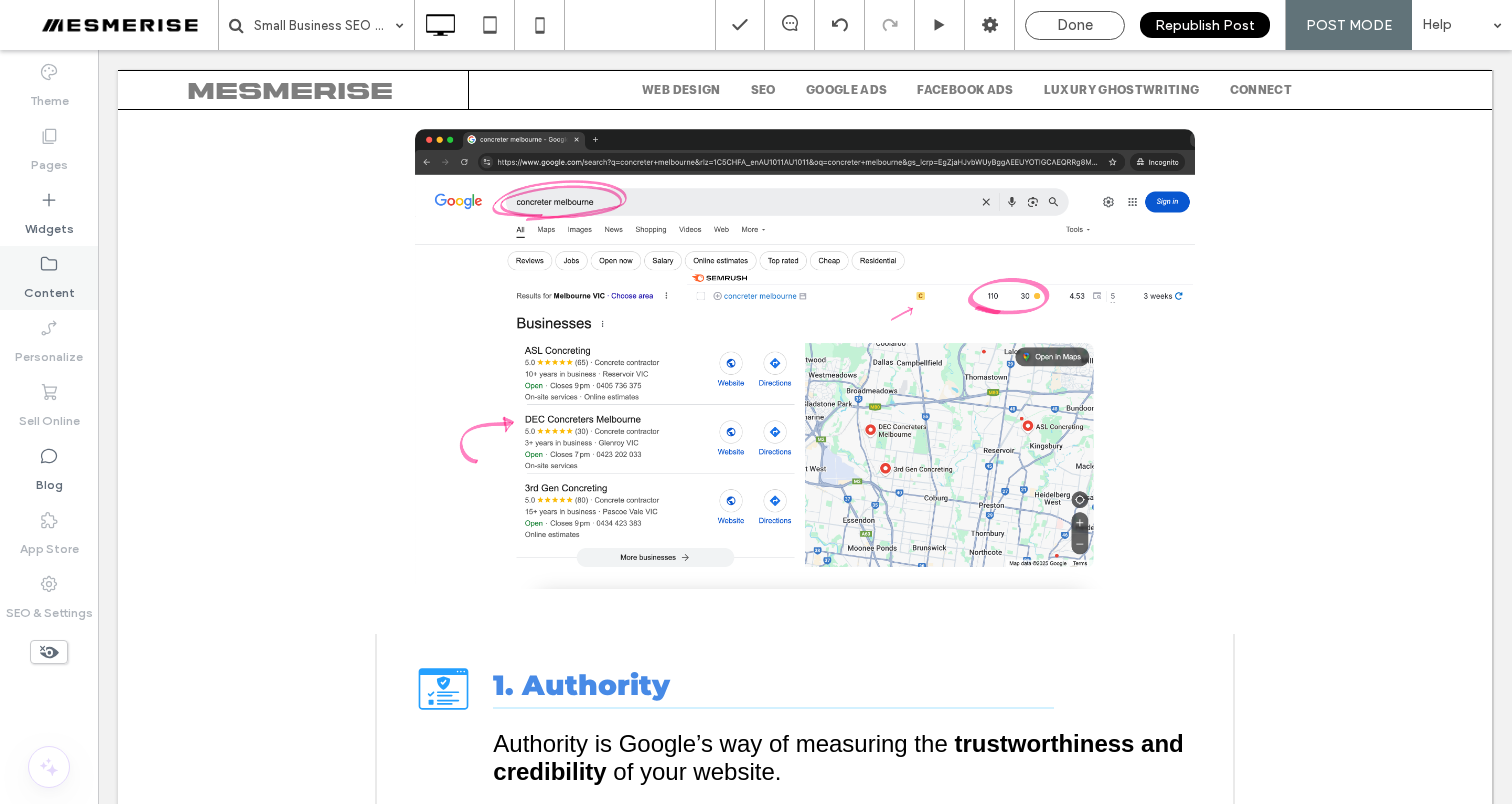 click on "Content" at bounding box center (49, 288) 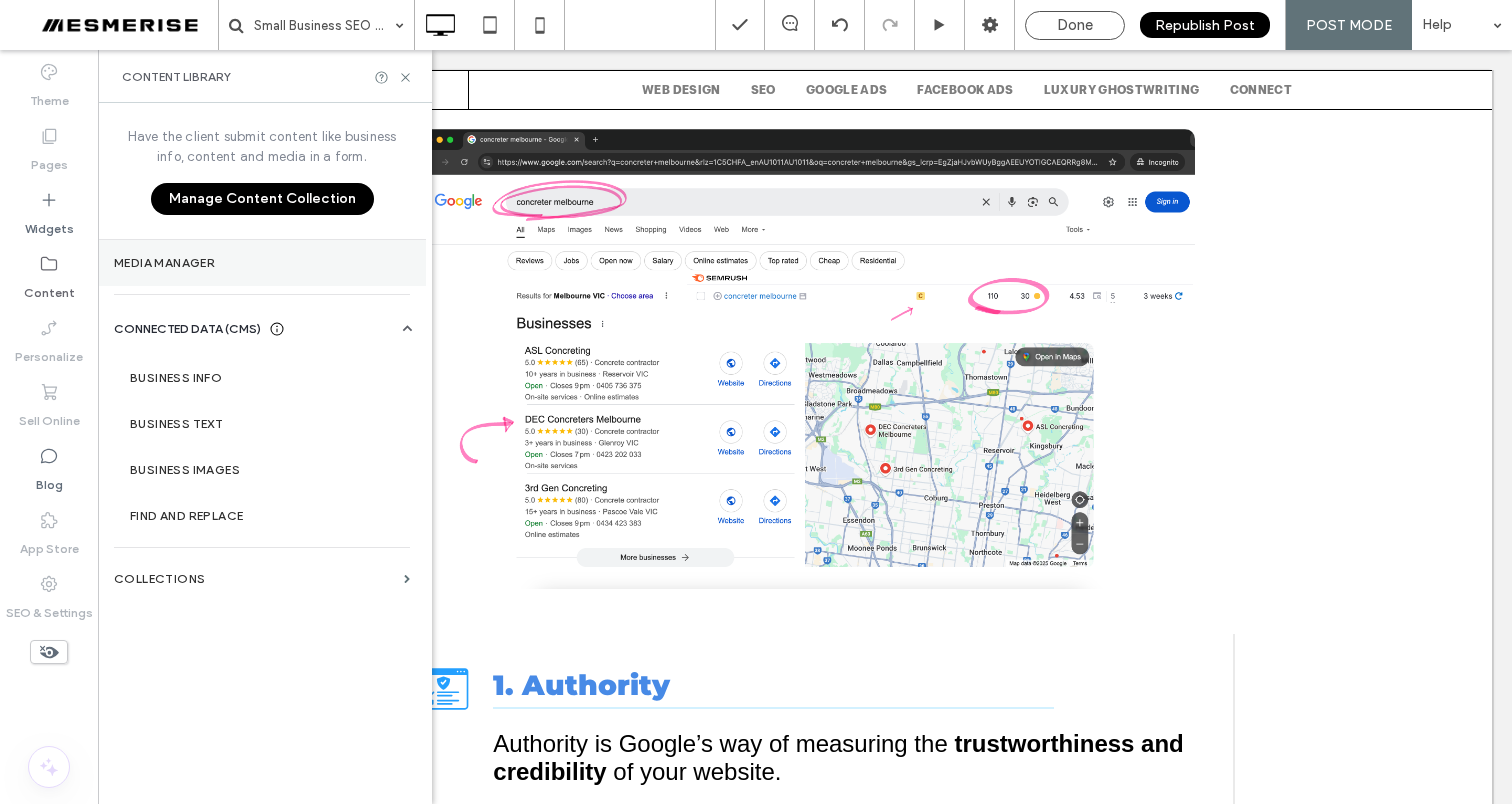 click on "Media Manager" at bounding box center (262, 263) 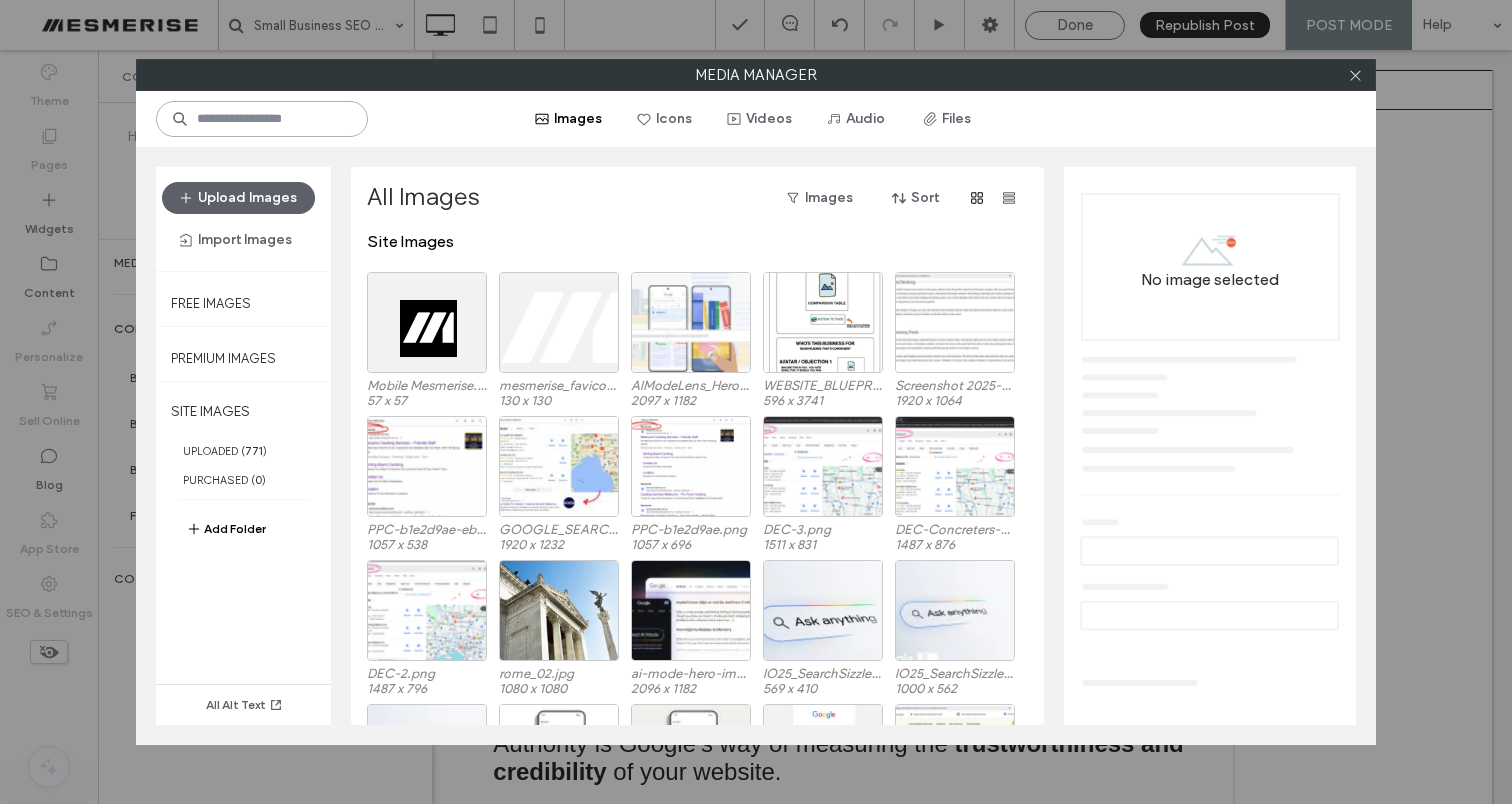 click at bounding box center (262, 119) 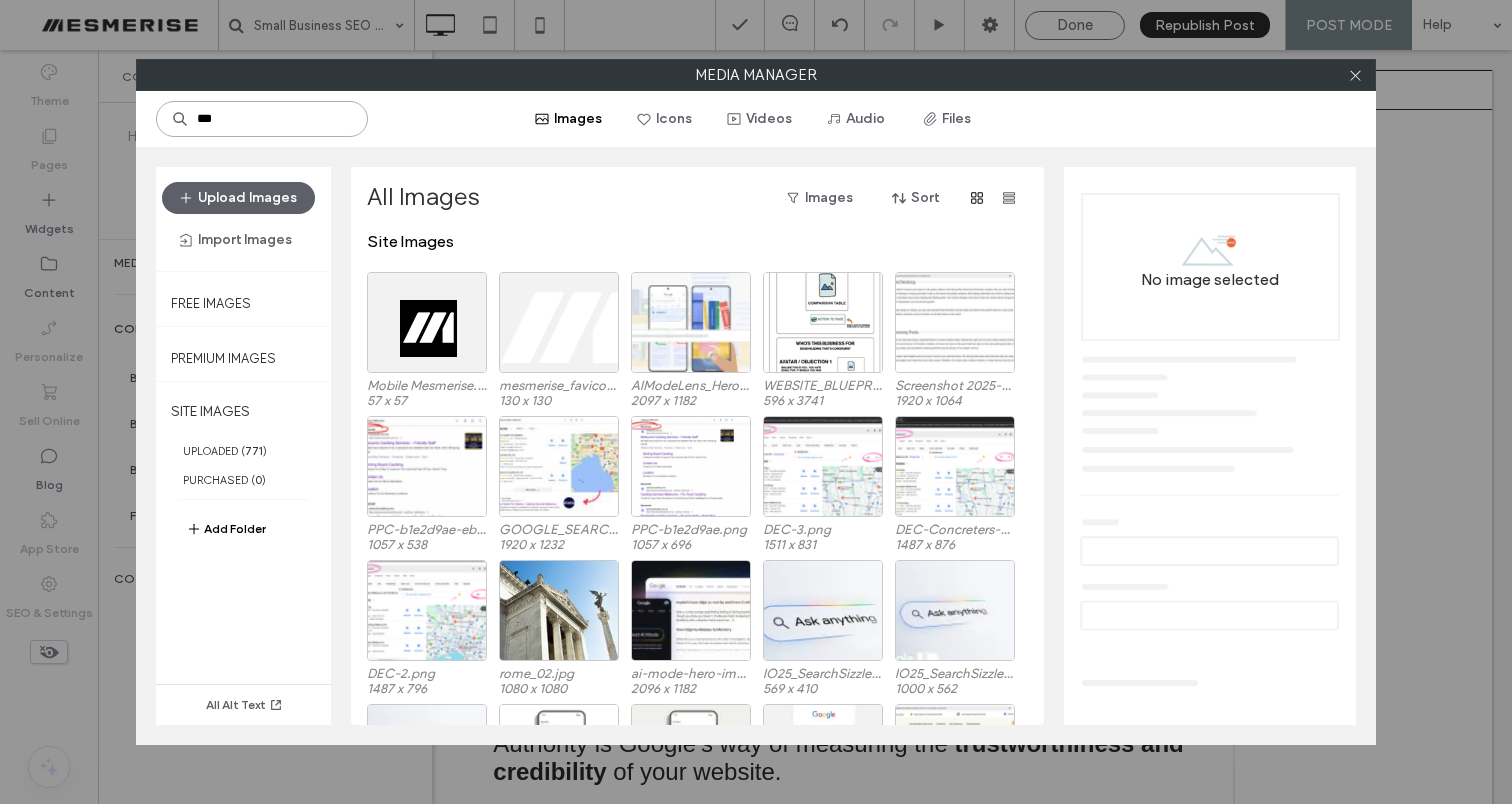 type on "***" 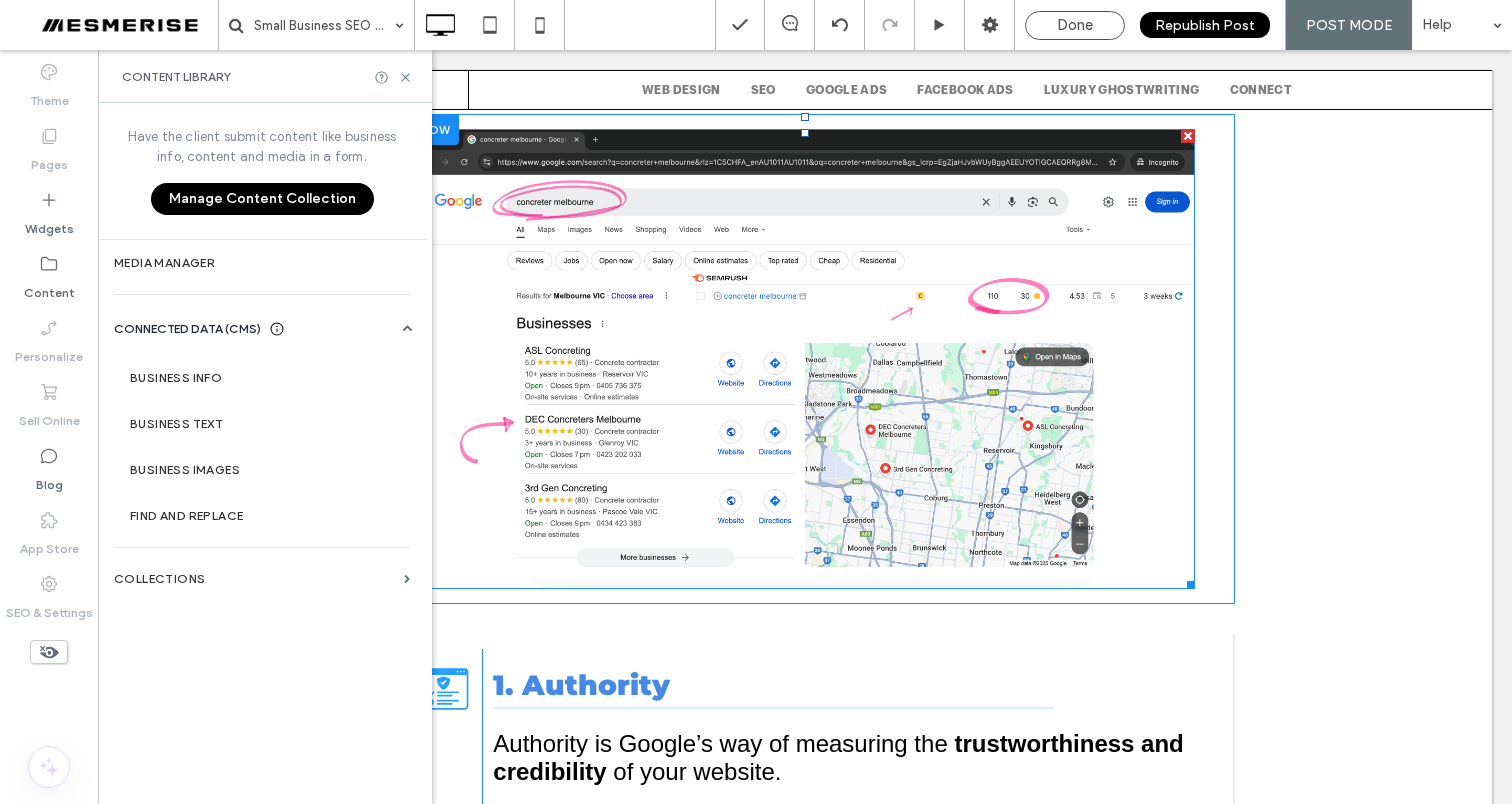 click at bounding box center [805, 359] 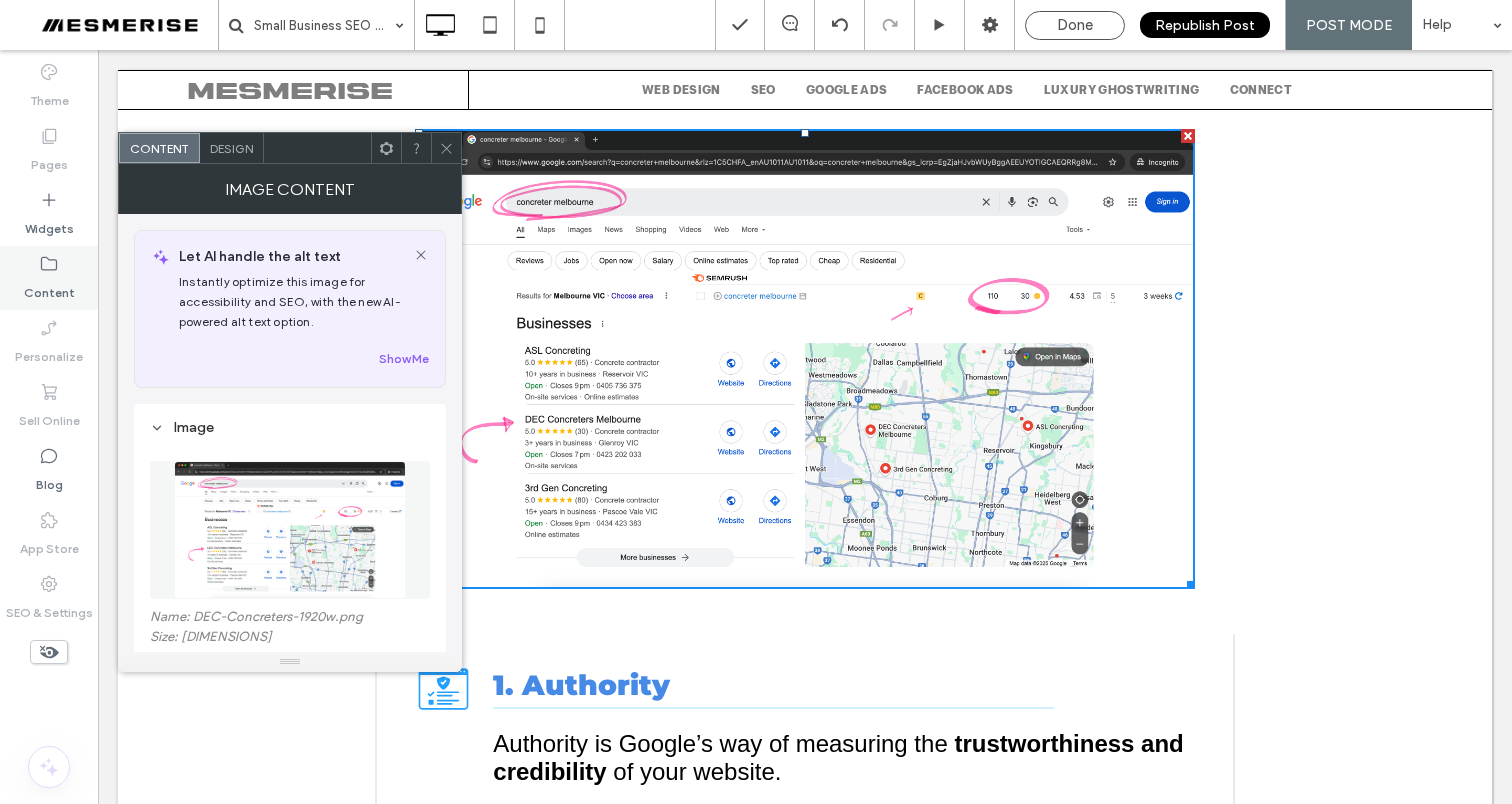 click on "Content" at bounding box center [49, 288] 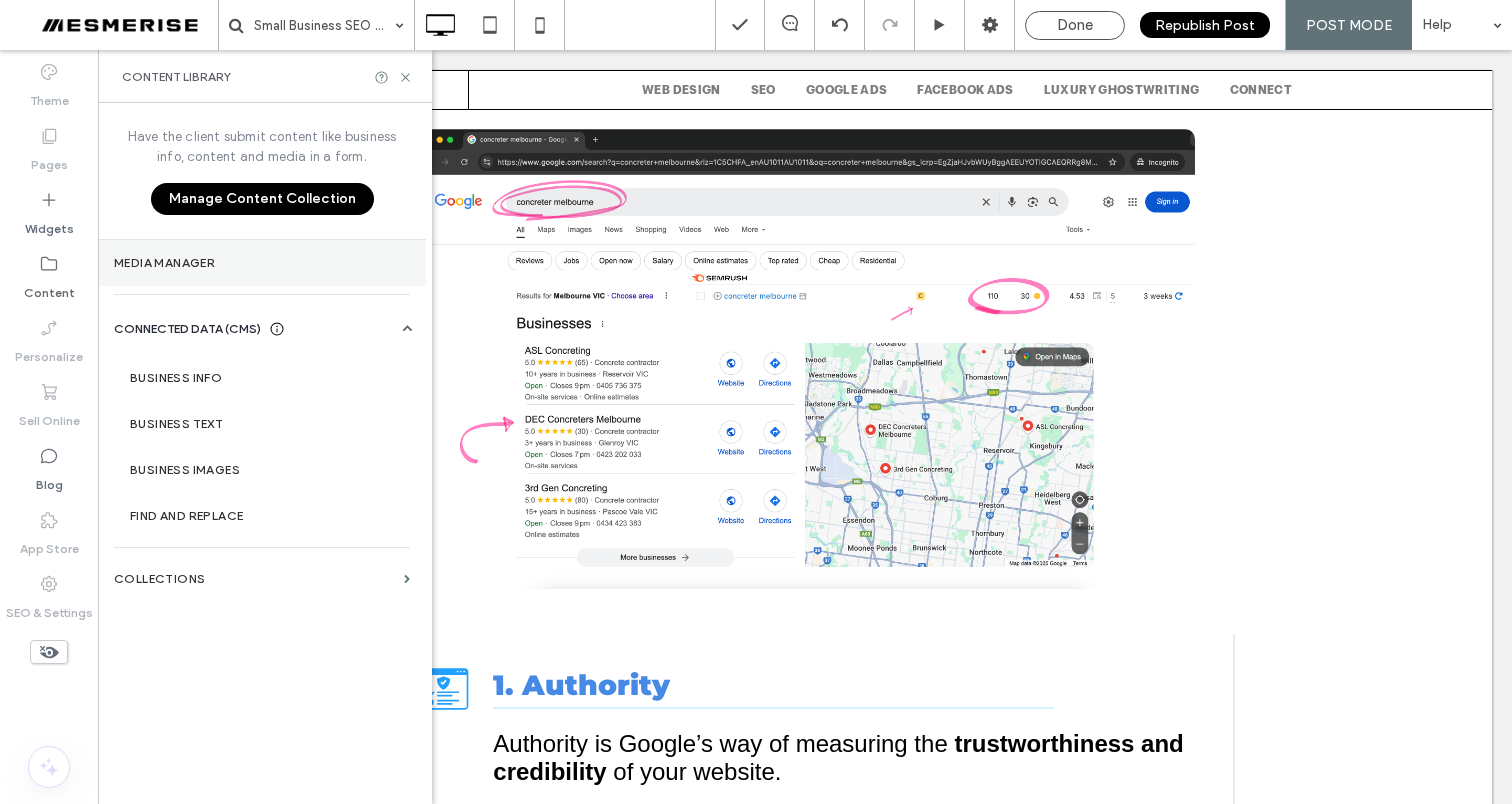 click on "Media Manager" at bounding box center [262, 263] 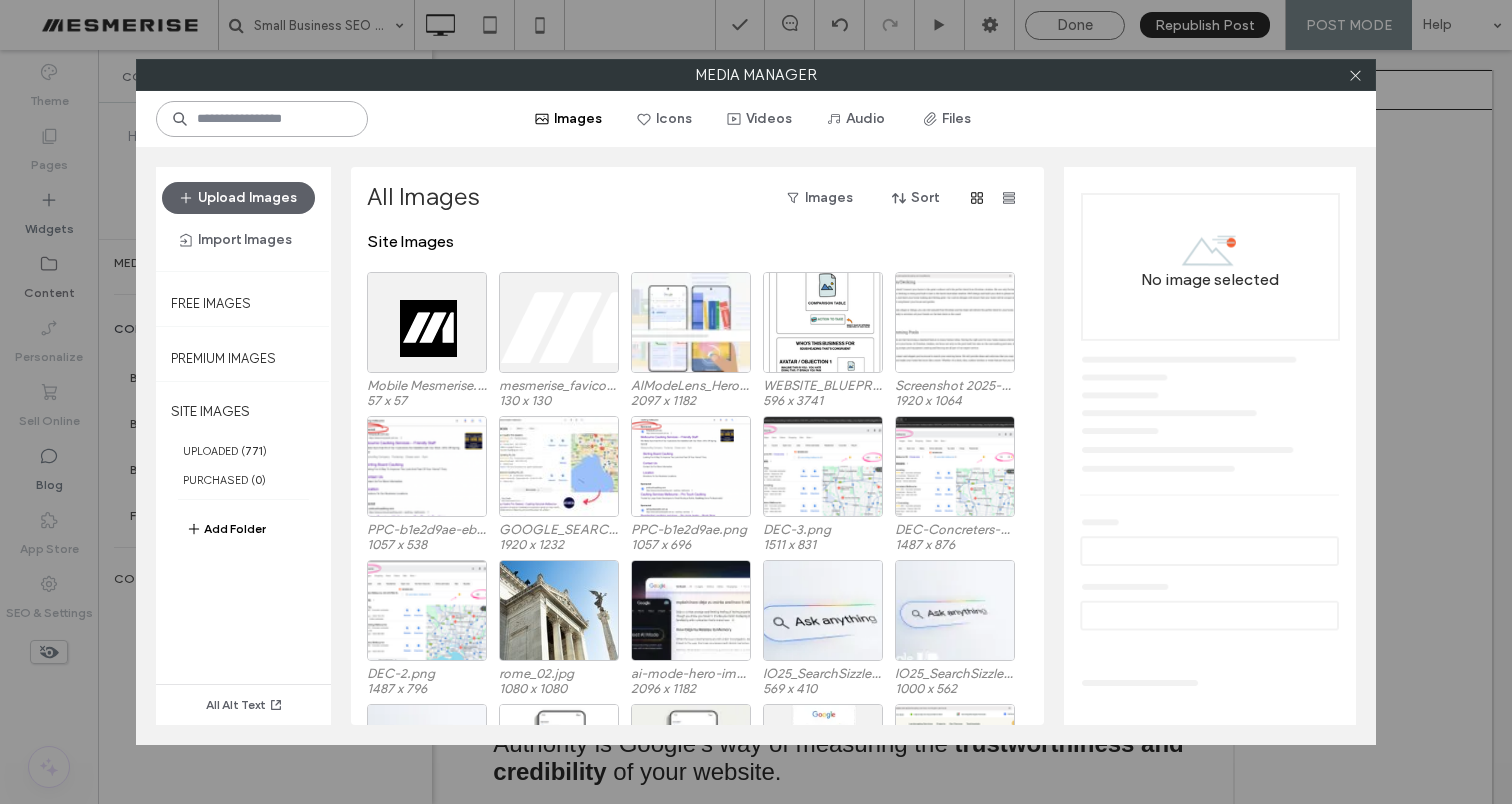 click at bounding box center [262, 119] 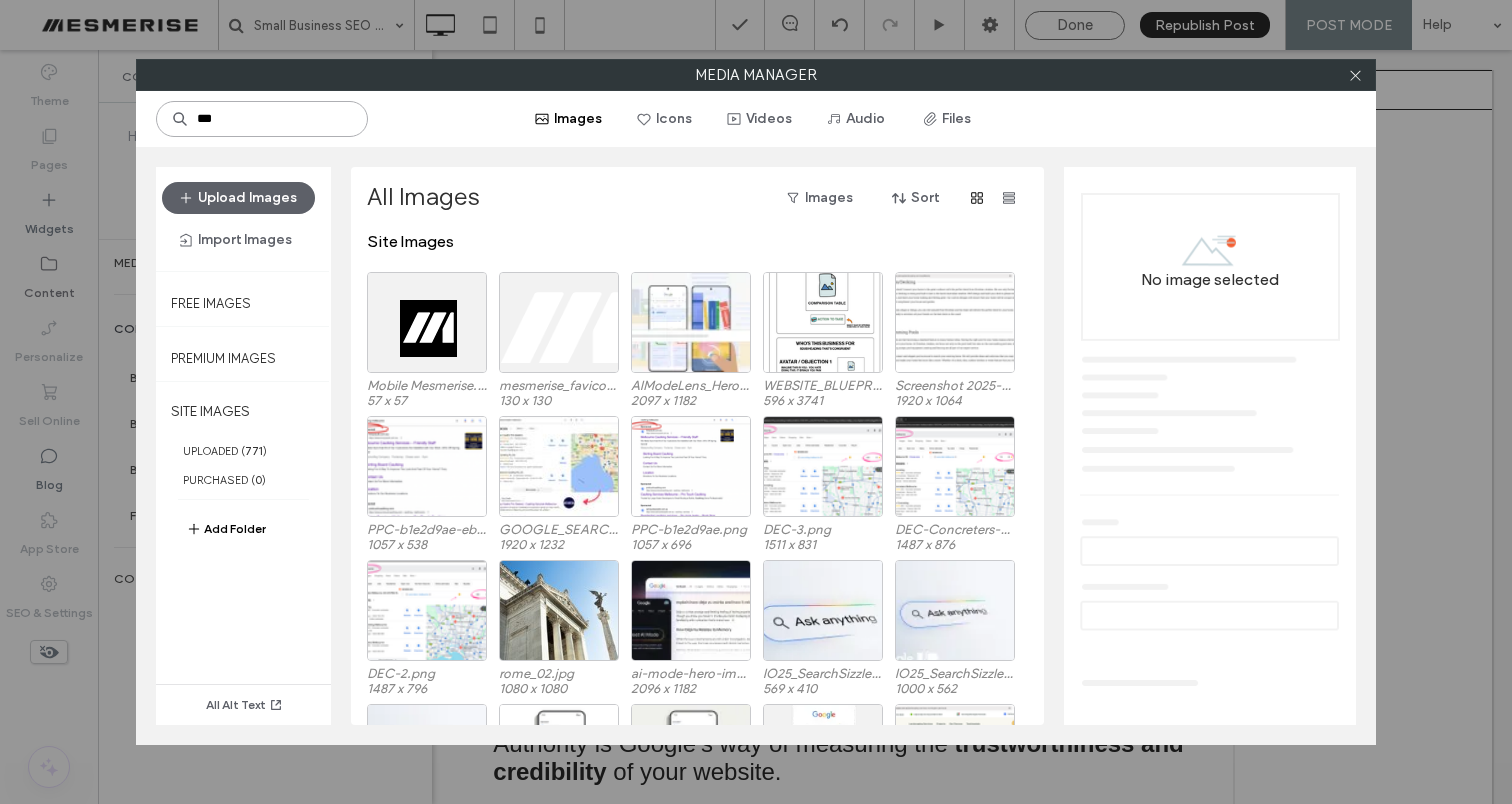 type on "***" 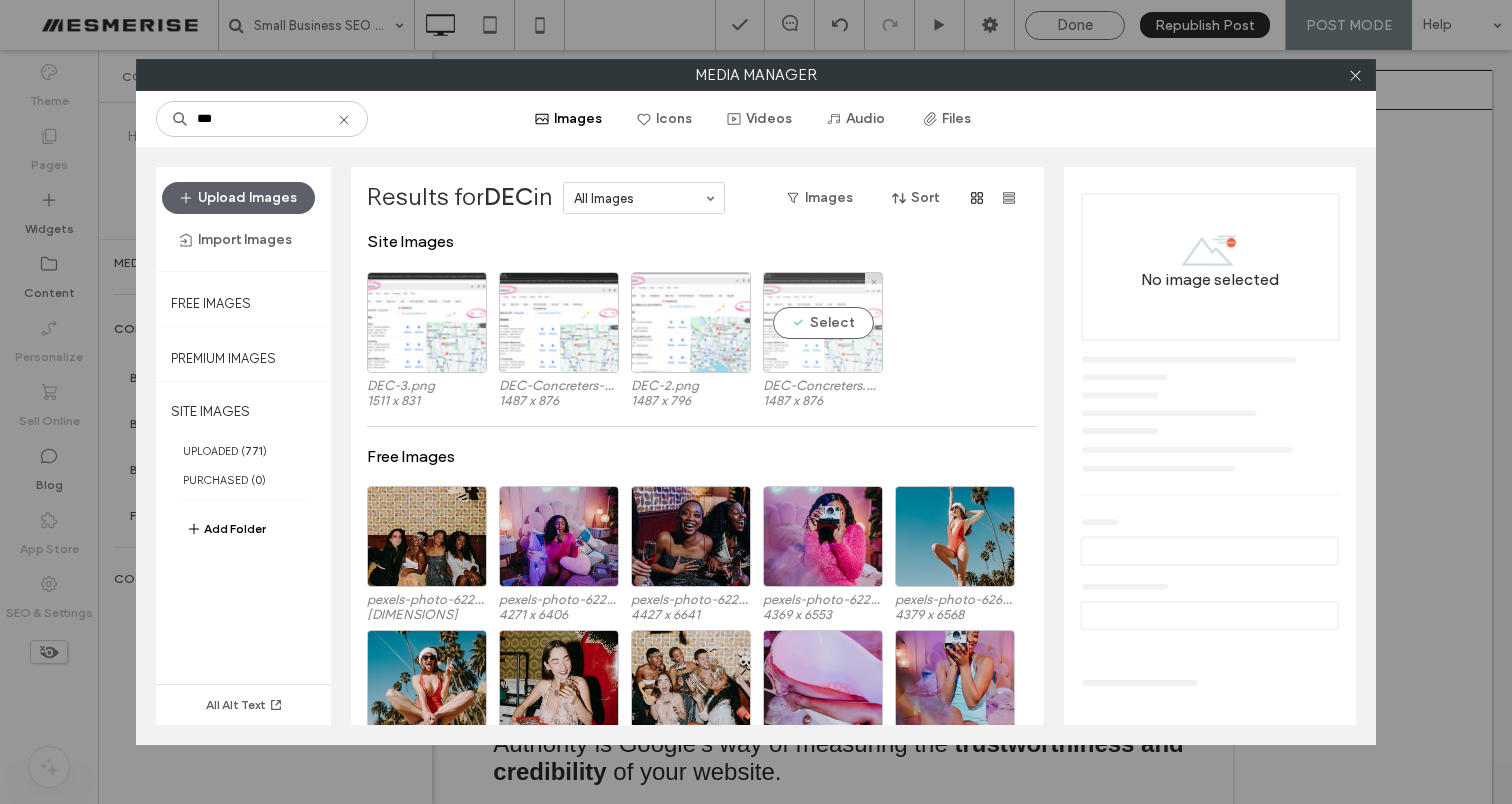 click on "Select" at bounding box center [823, 322] 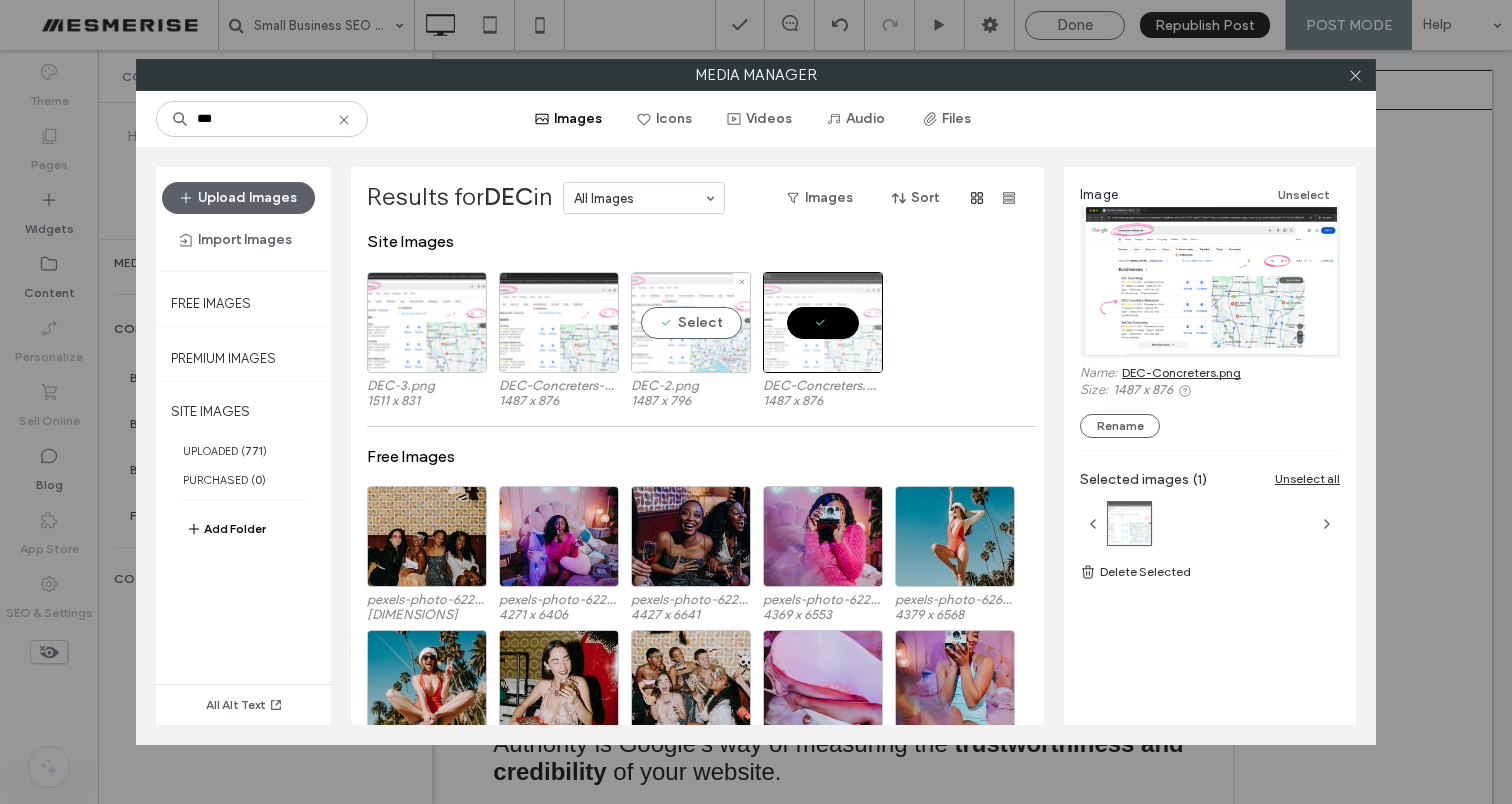 click on "Select" at bounding box center (691, 322) 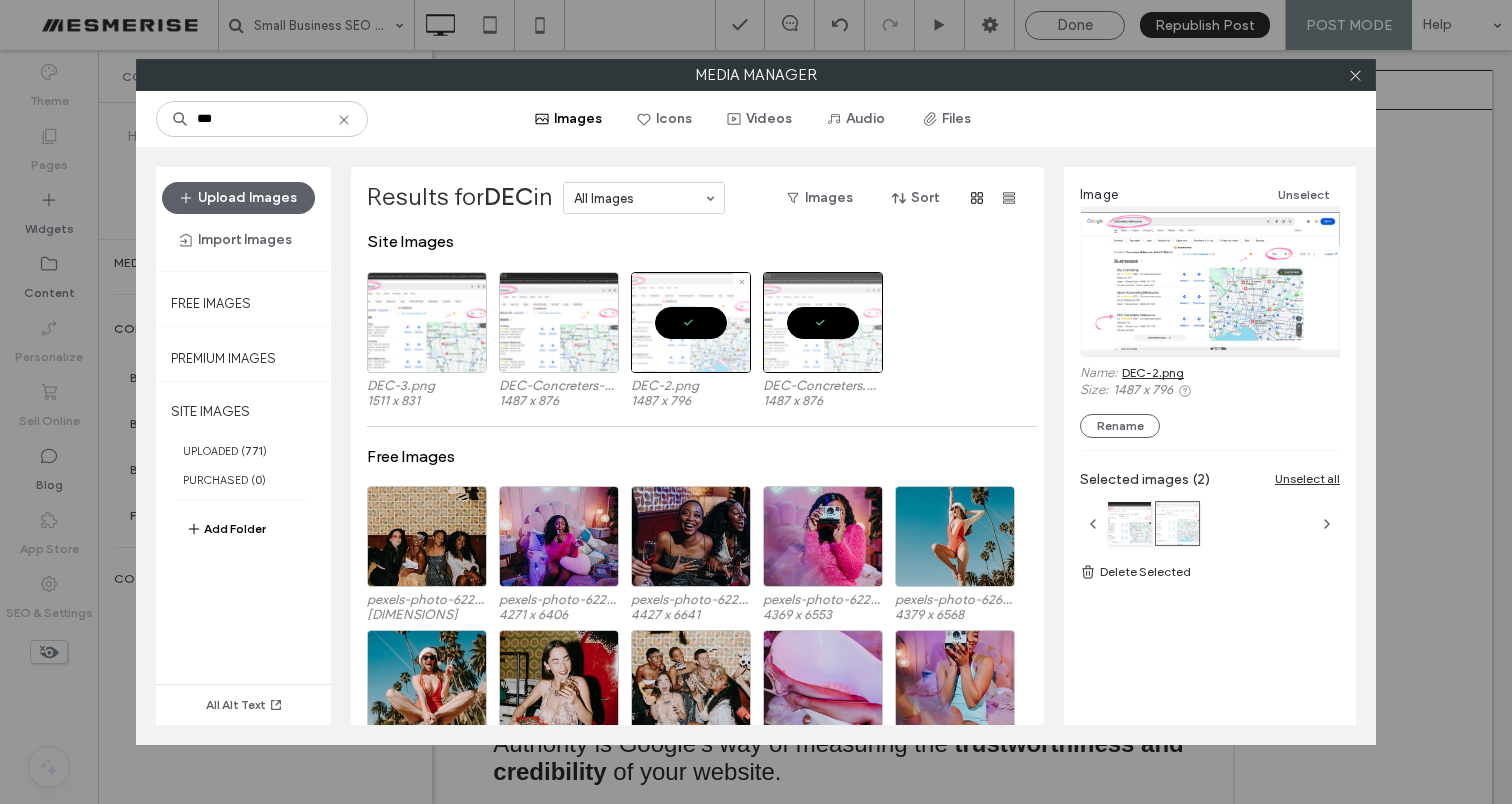 click at bounding box center [691, 322] 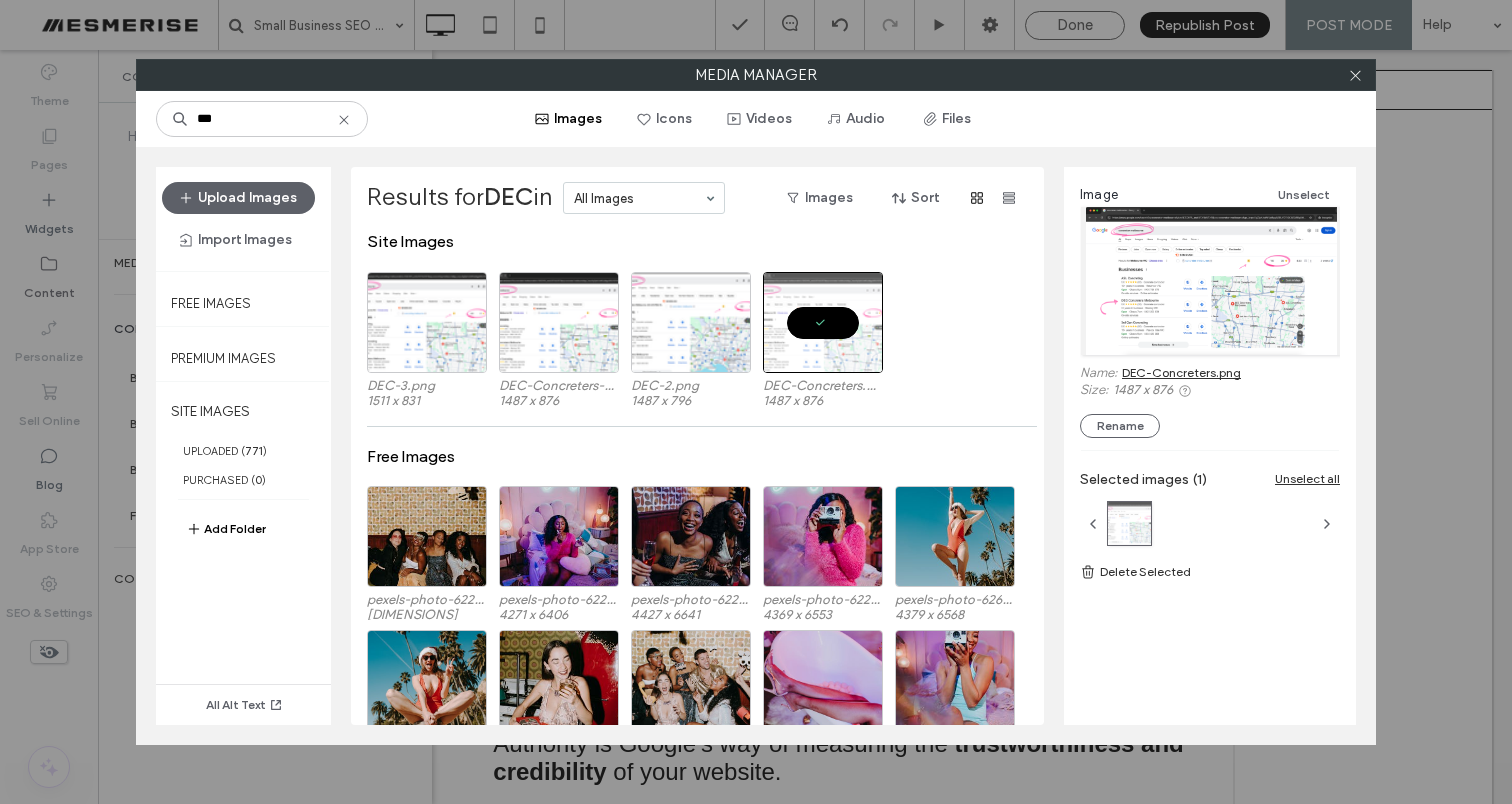 click on "DEC-Concreters.png" at bounding box center [1181, 372] 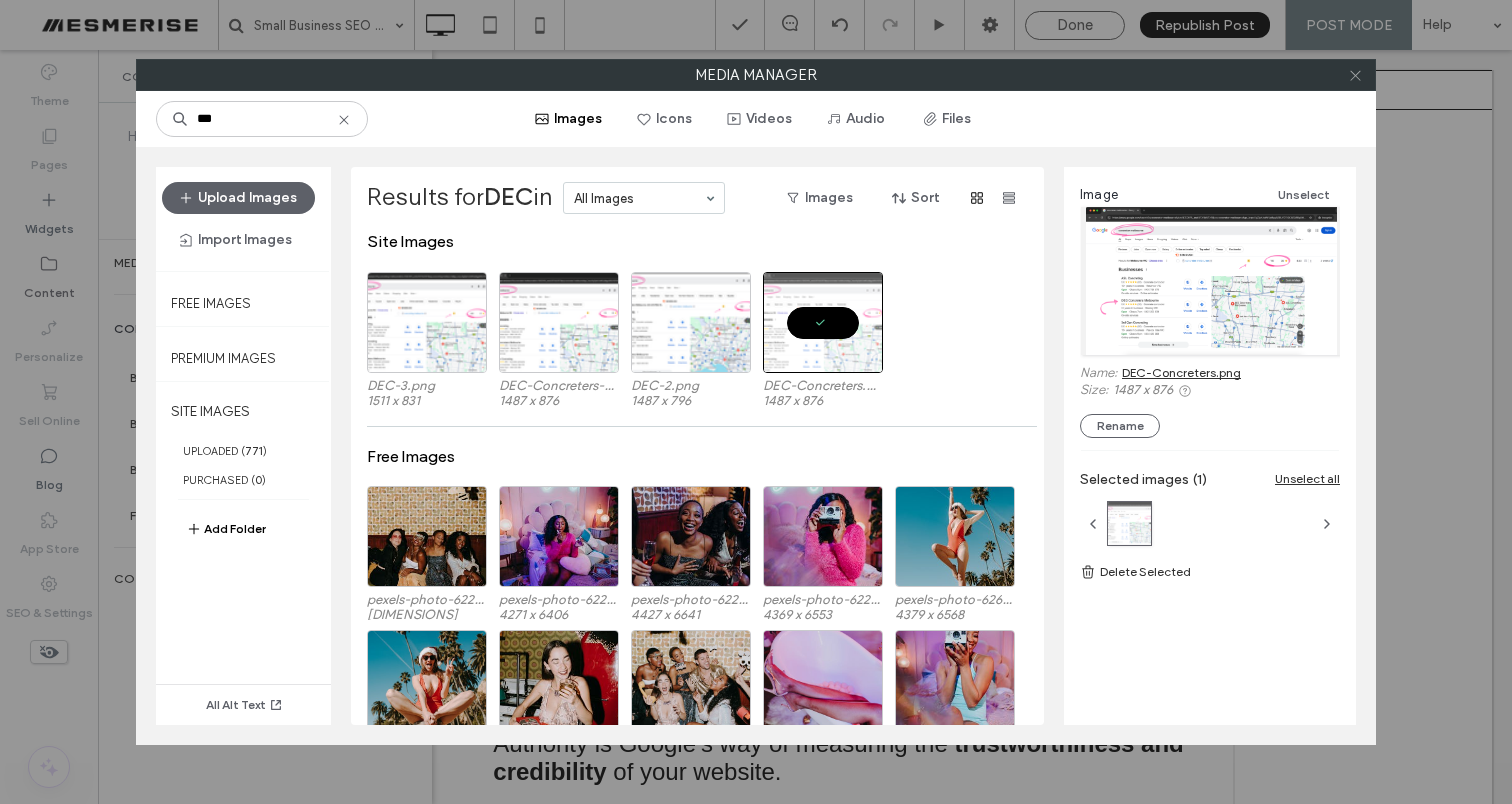 click 